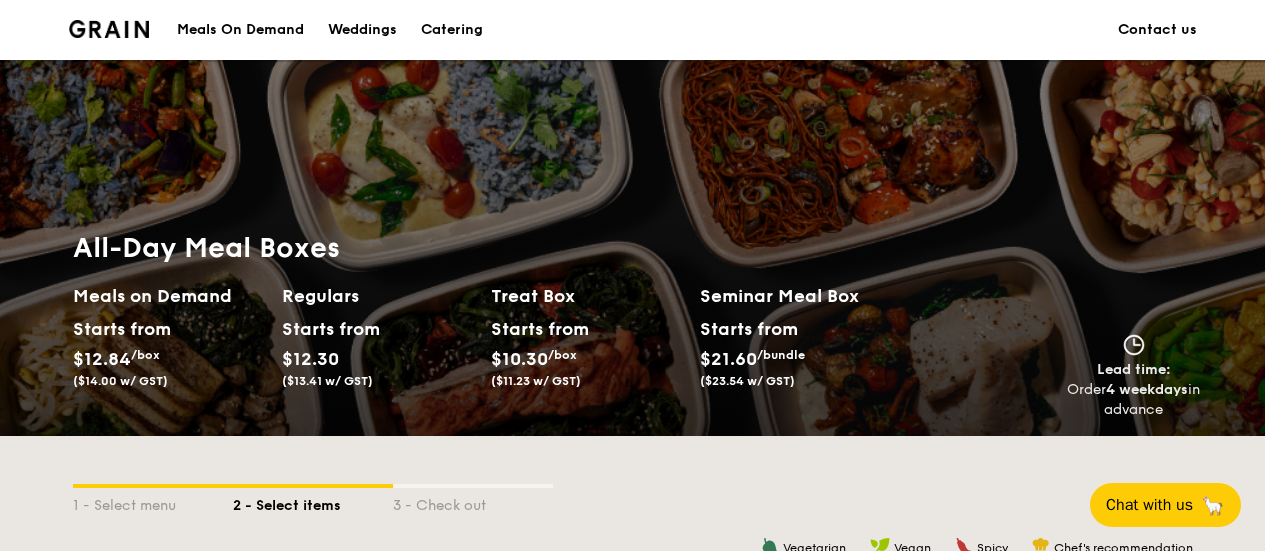 scroll, scrollTop: 0, scrollLeft: 0, axis: both 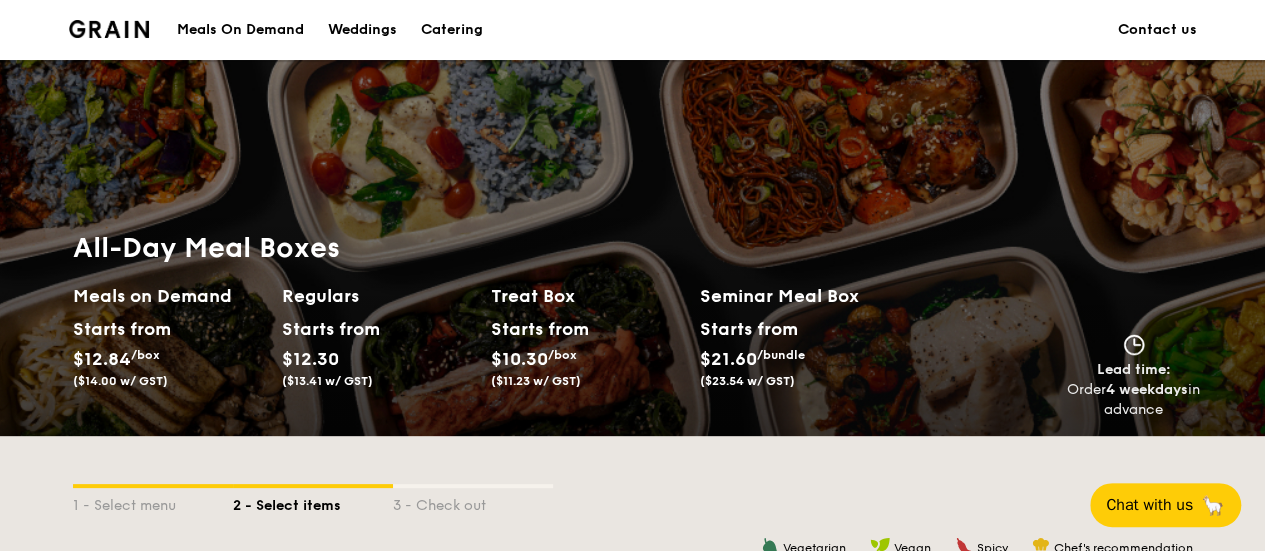 click on "Meals On Demand" at bounding box center (240, 30) 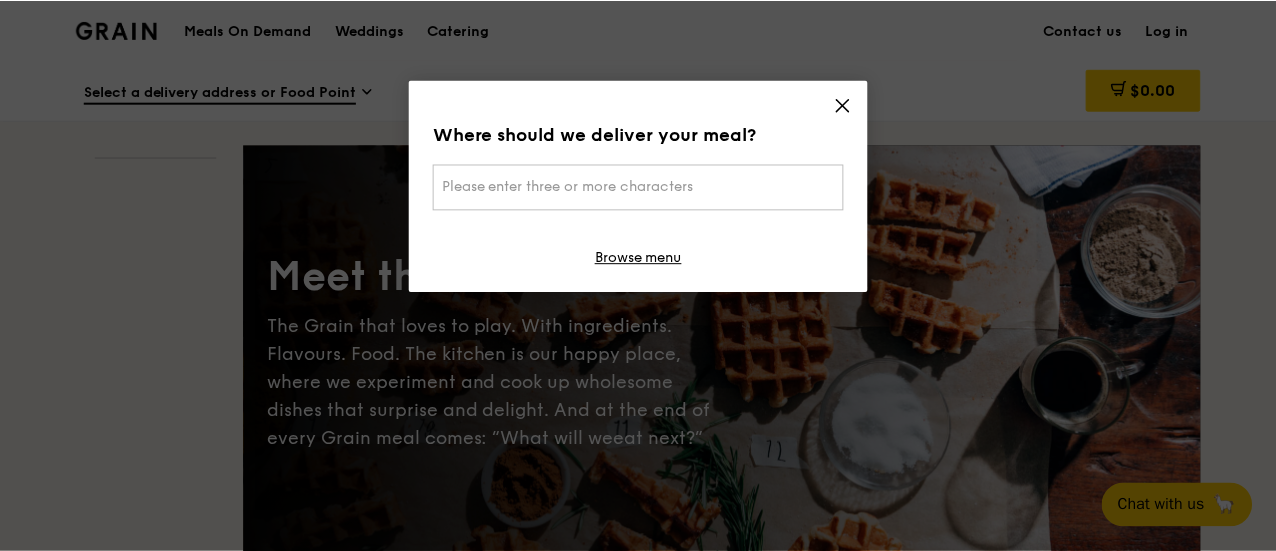 scroll, scrollTop: 0, scrollLeft: 0, axis: both 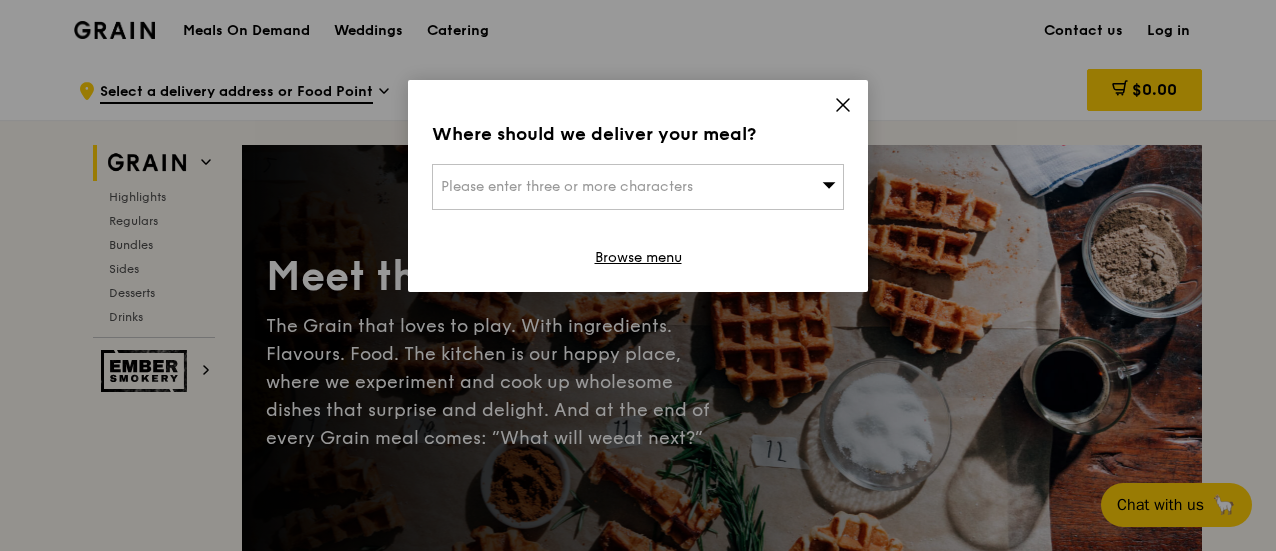 click on "Where should we deliver your meal?
Please enter three or more characters
Browse menu" at bounding box center [638, 186] 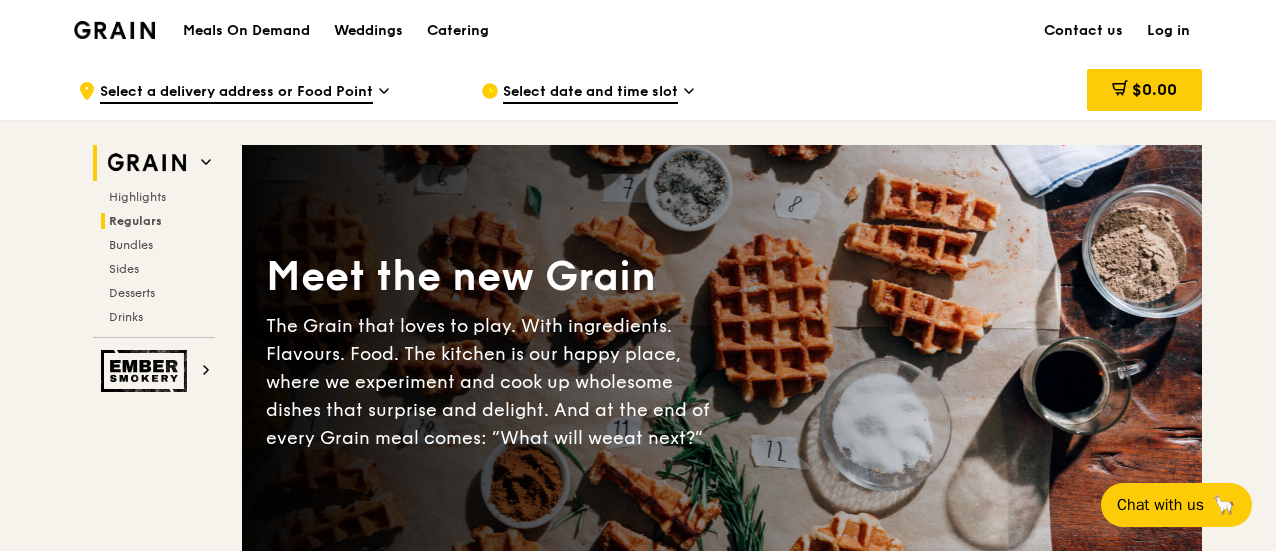 click on "Regulars" at bounding box center (158, 221) 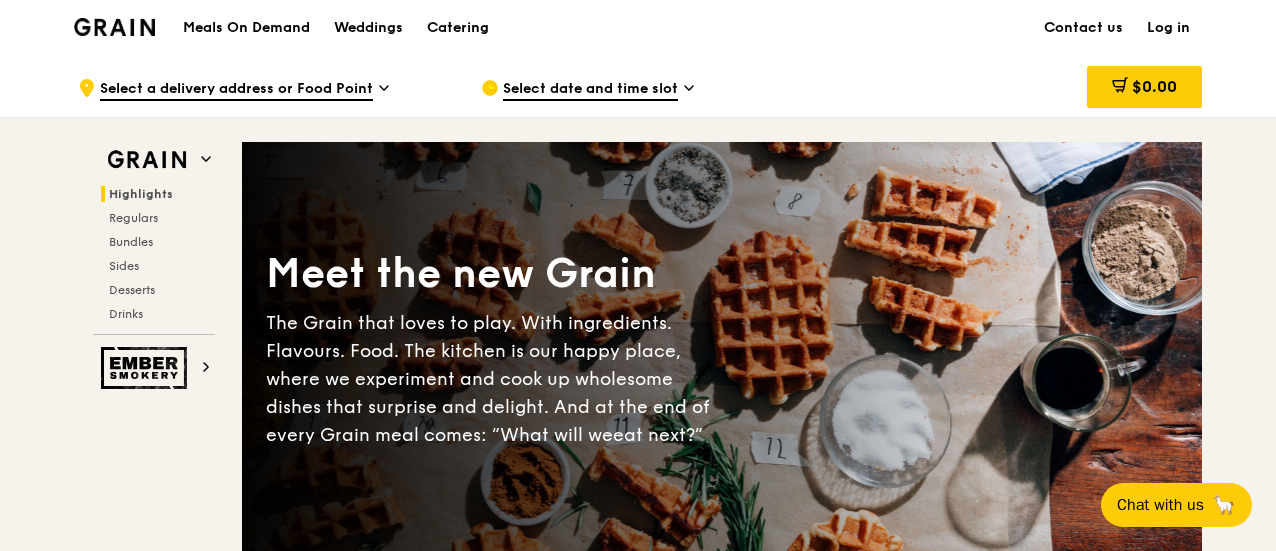 scroll, scrollTop: 0, scrollLeft: 0, axis: both 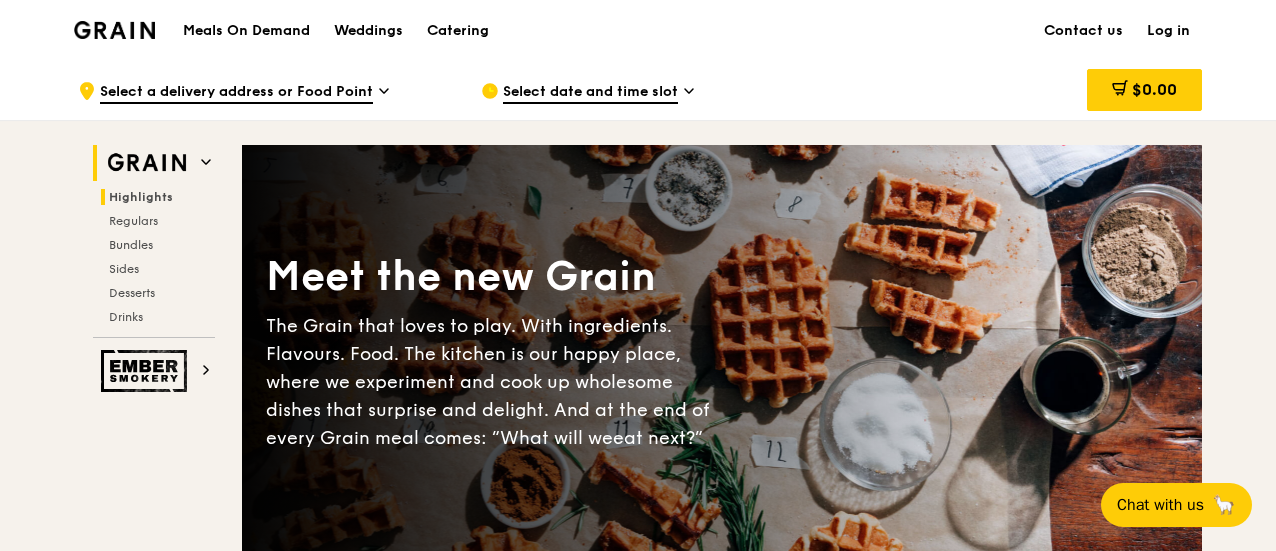 click 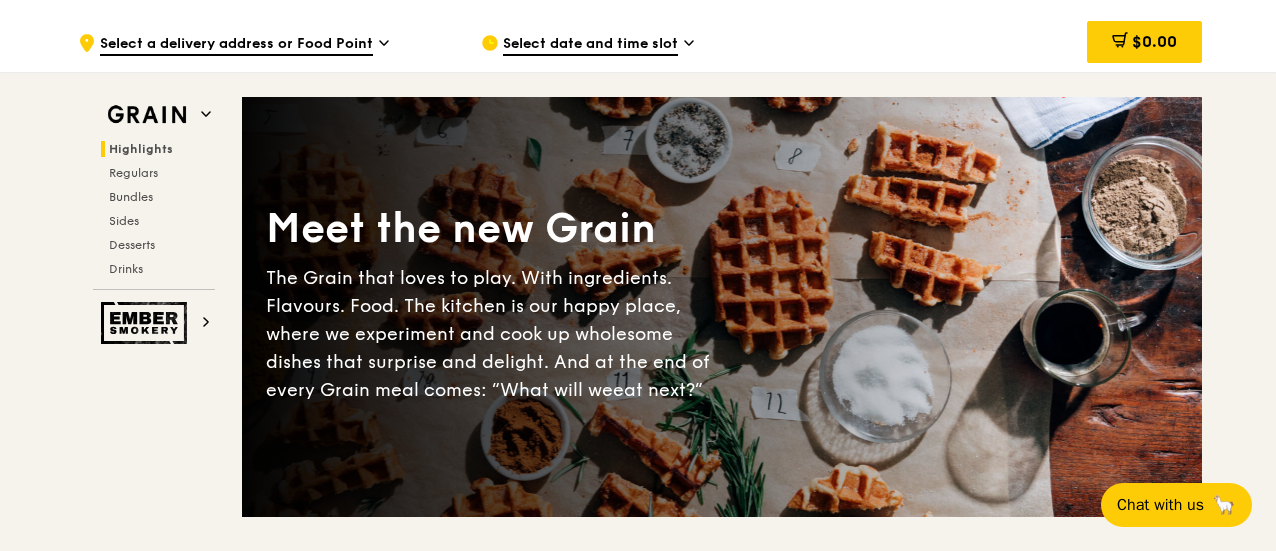 scroll, scrollTop: 0, scrollLeft: 0, axis: both 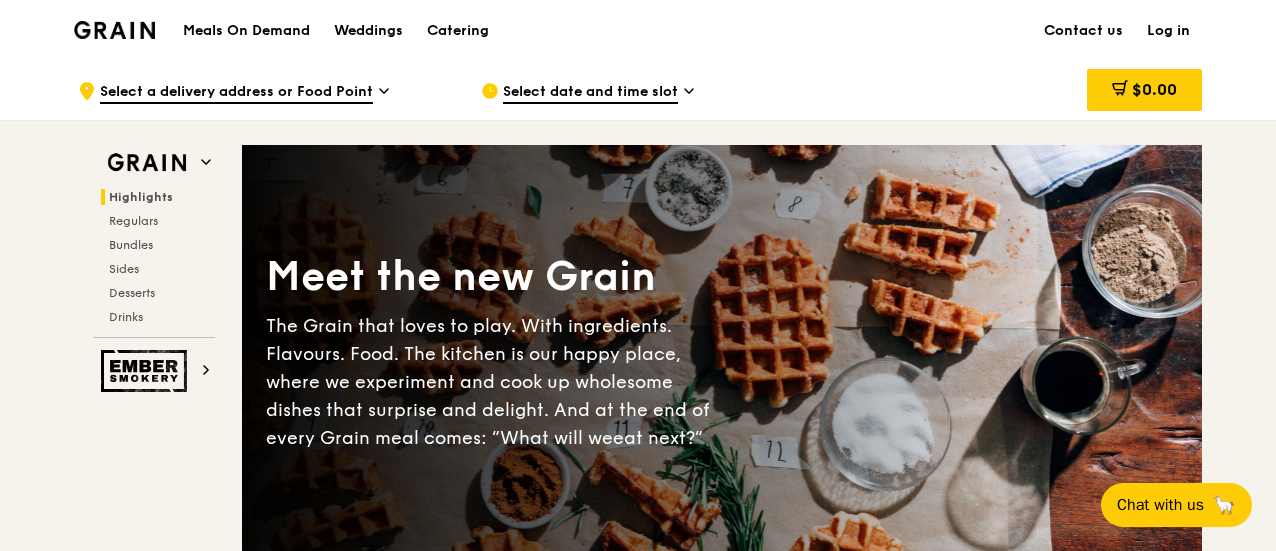 click on "Meals On Demand" at bounding box center [246, 31] 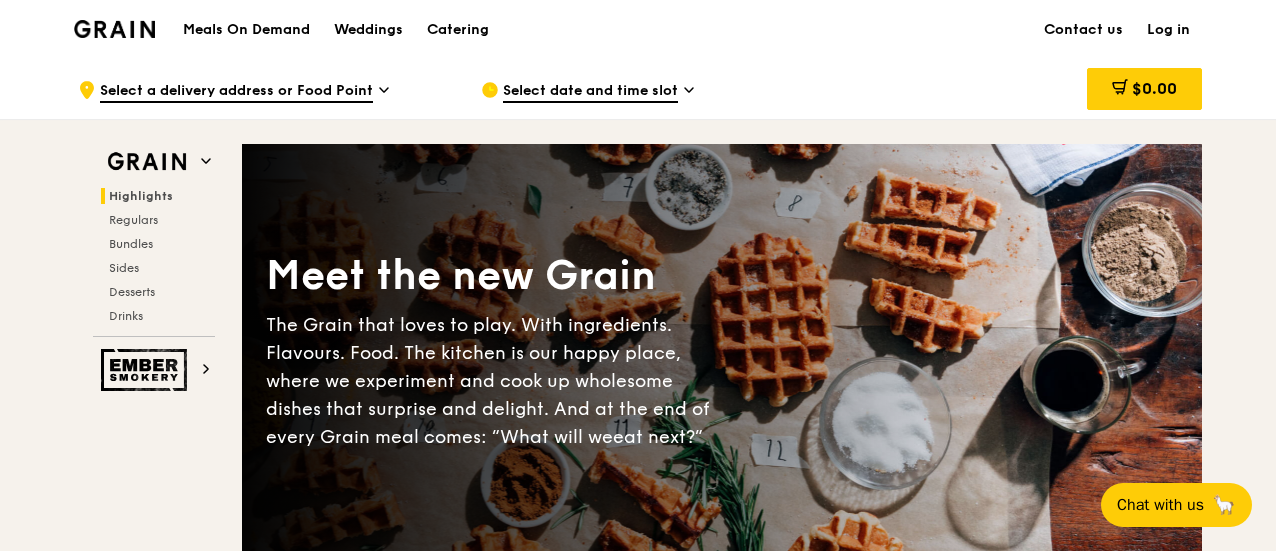 scroll, scrollTop: 0, scrollLeft: 0, axis: both 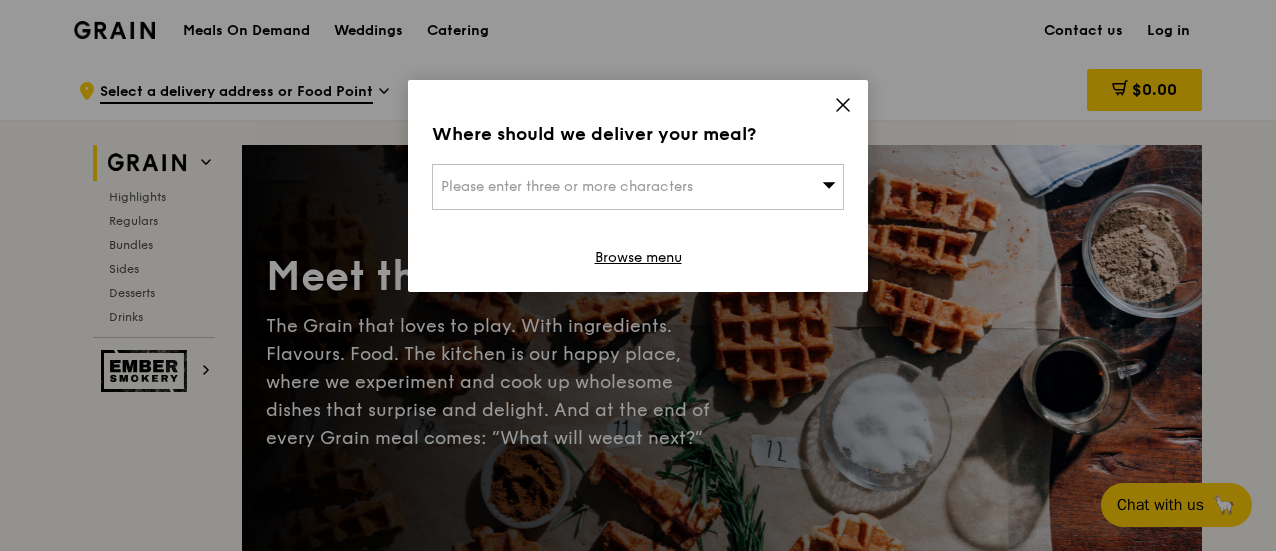 click 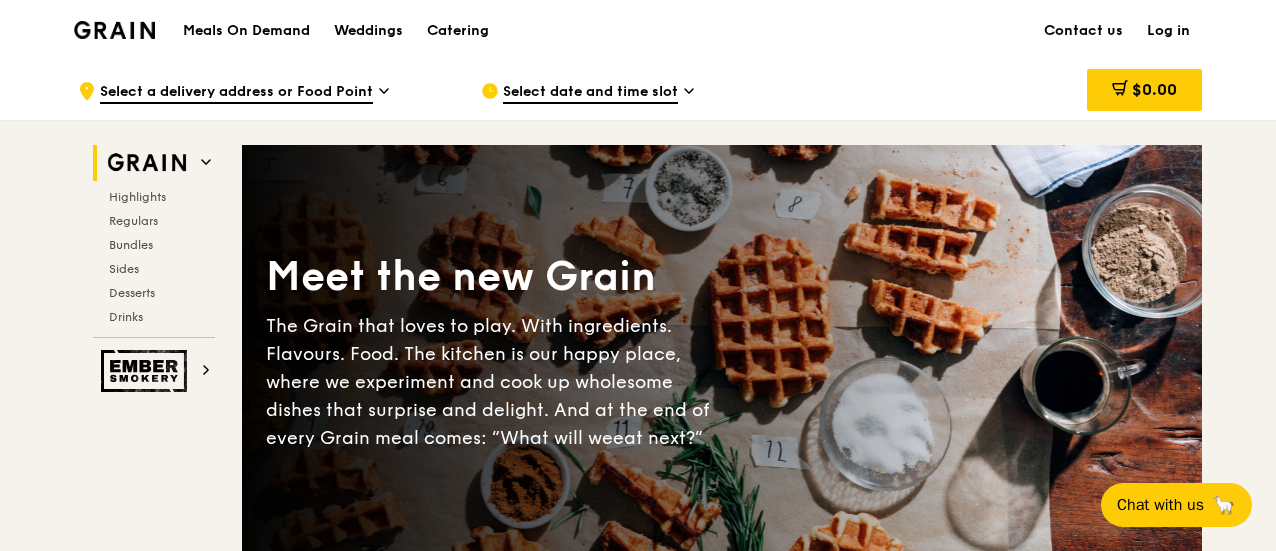 click on "Meals On Demand" at bounding box center (246, 31) 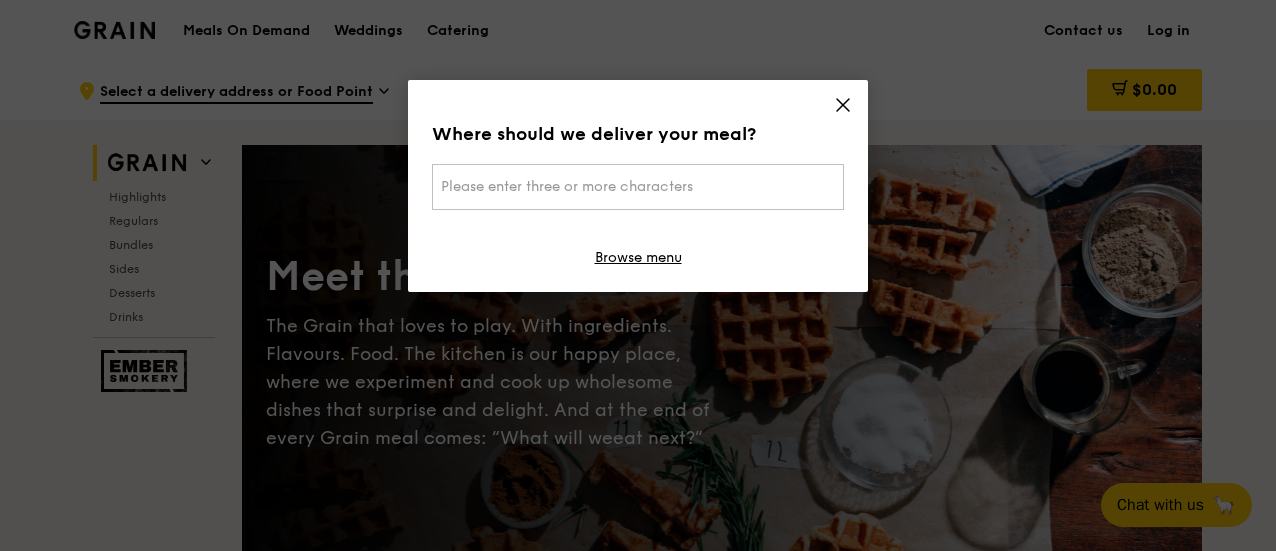 scroll, scrollTop: 0, scrollLeft: 0, axis: both 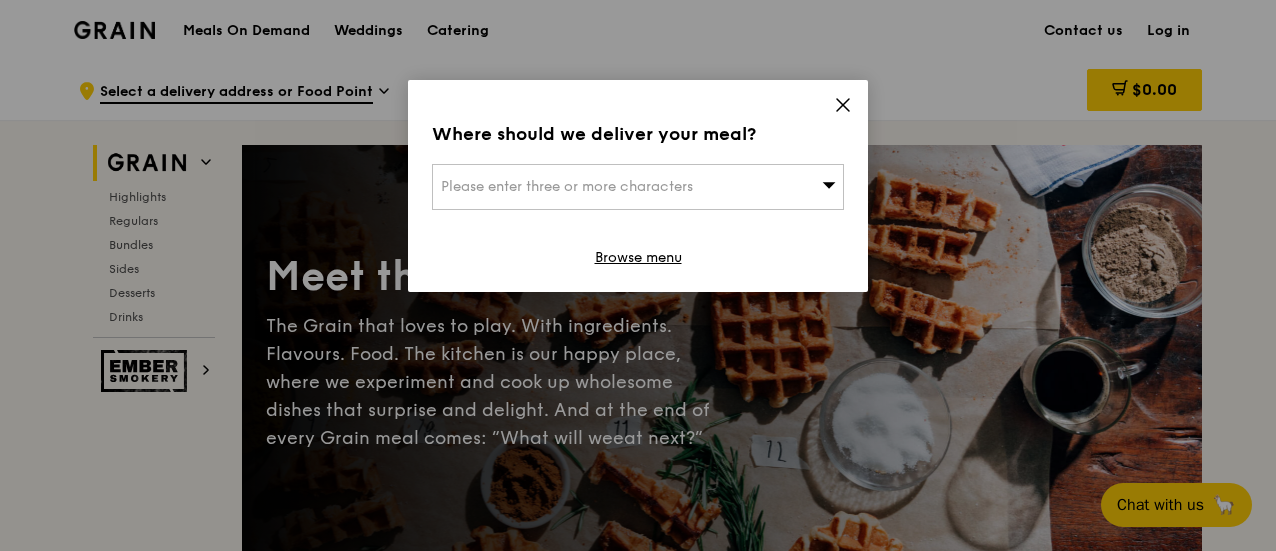 click on "Please enter three or more characters" at bounding box center [638, 187] 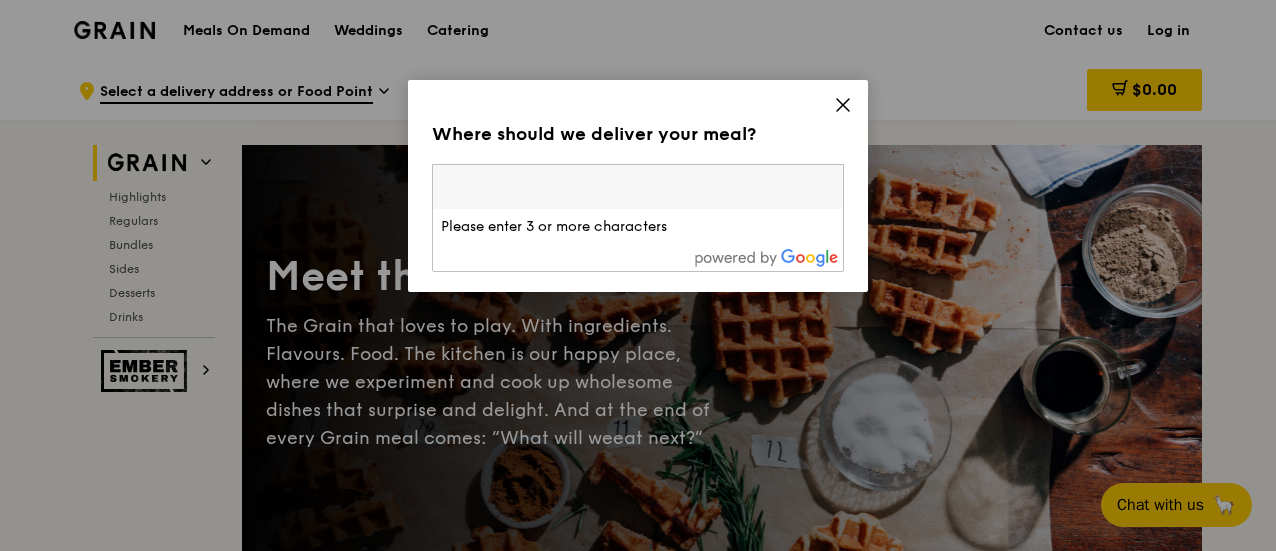 click at bounding box center [638, 187] 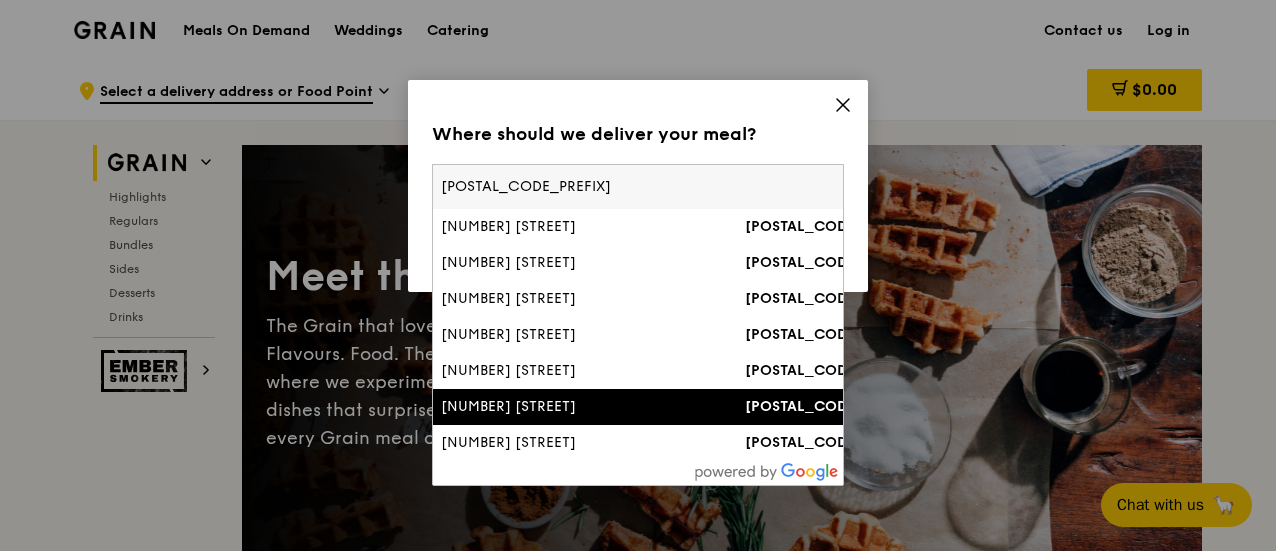 type on "0189" 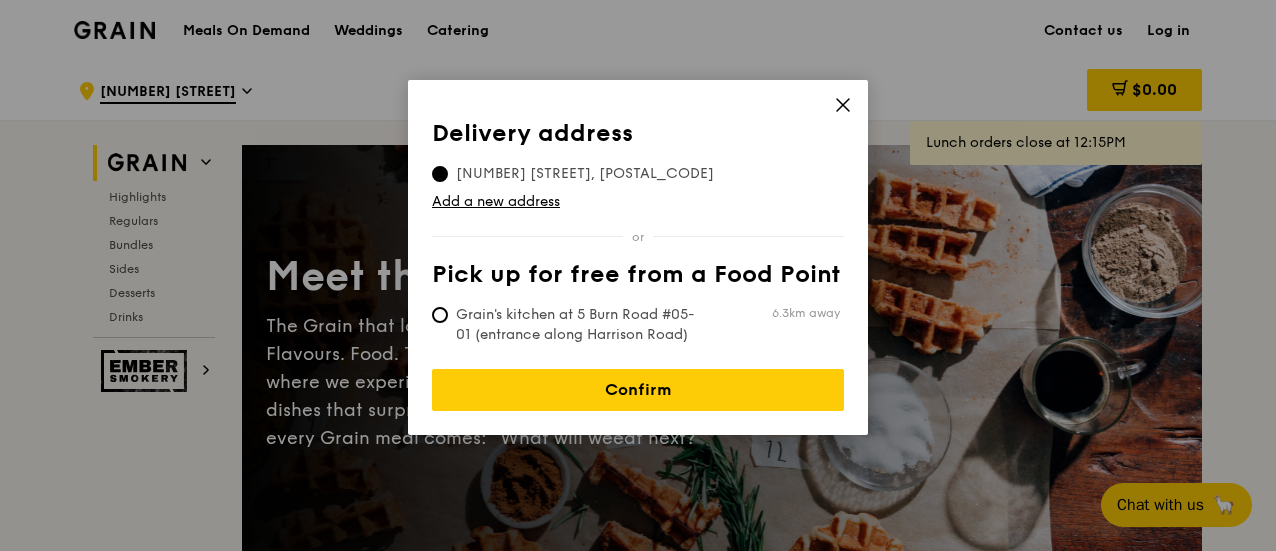drag, startPoint x: 570, startPoint y: 319, endPoint x: 617, endPoint y: 312, distance: 47.518417 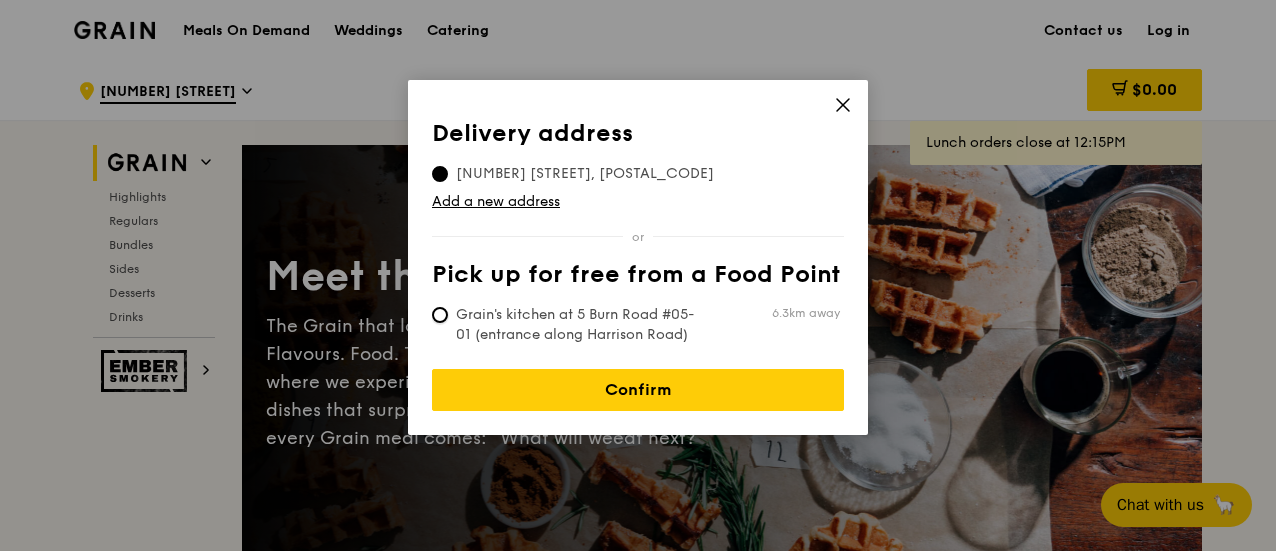 click on "Grain's kitchen at 5 Burn Road #05-01 (entrance along Harrison Road)
6.3km away" at bounding box center (440, 315) 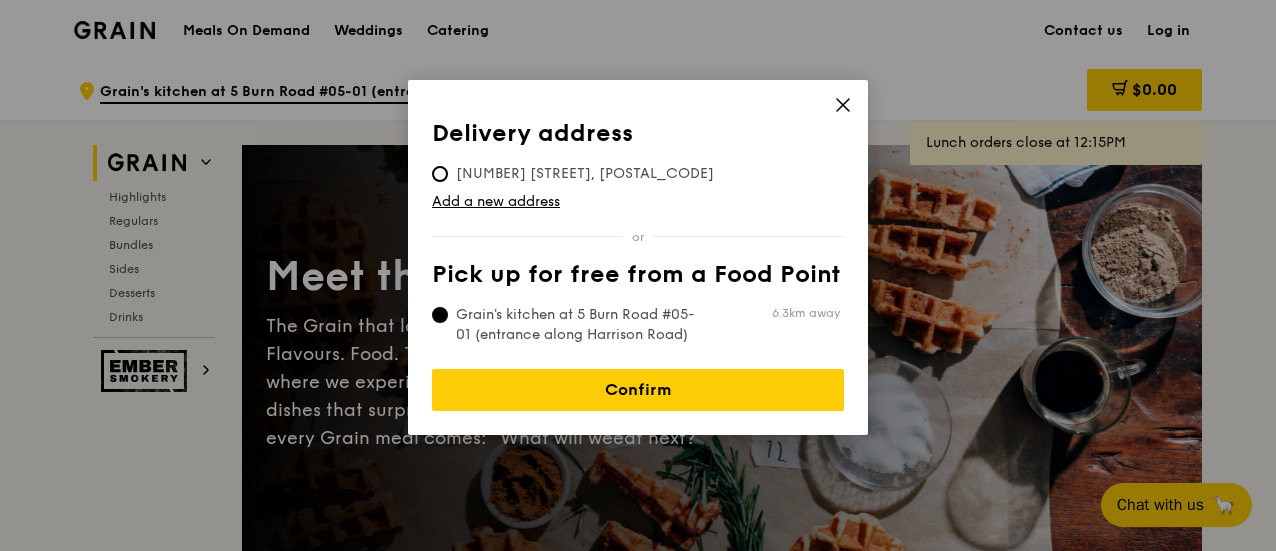click on "18 Marina Boulevard, 018980" at bounding box center (585, 174) 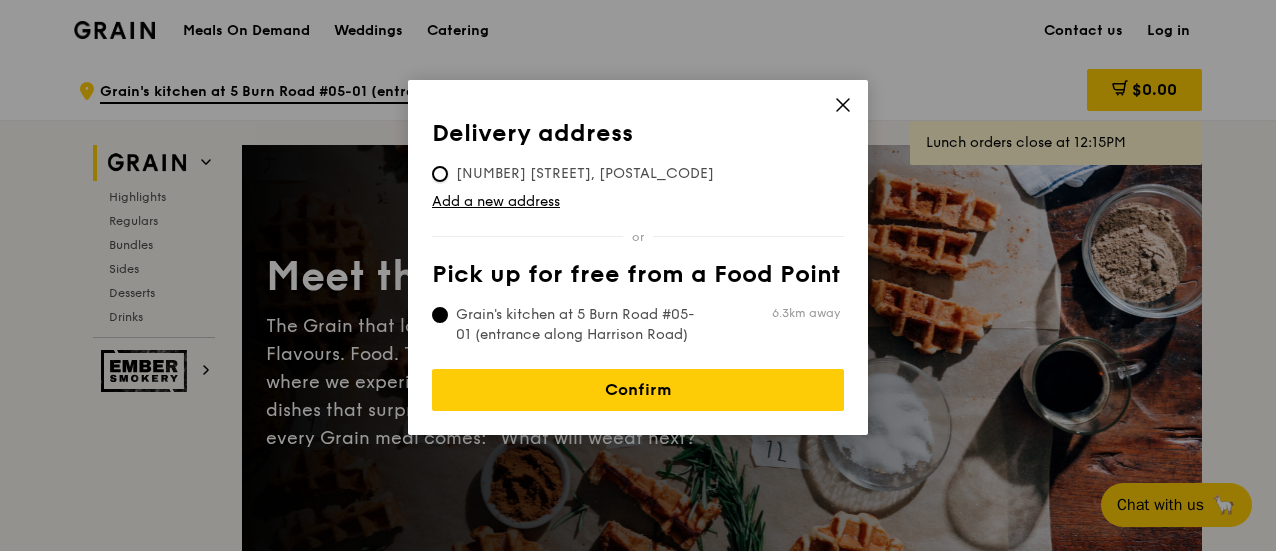 click on "18 Marina Boulevard, 018980" at bounding box center (440, 174) 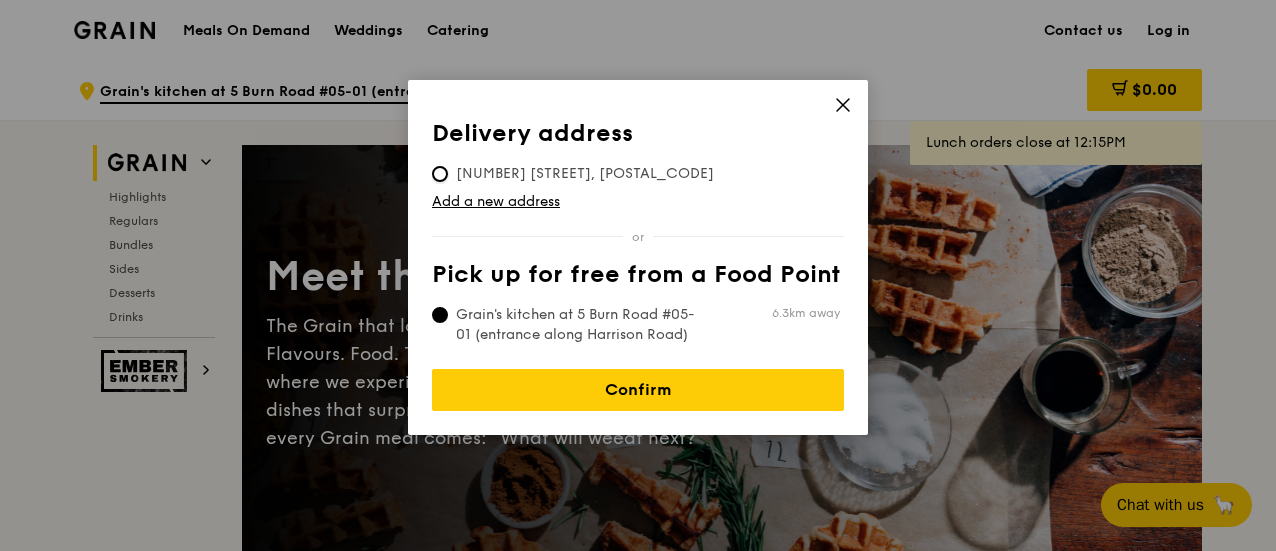 radio on "true" 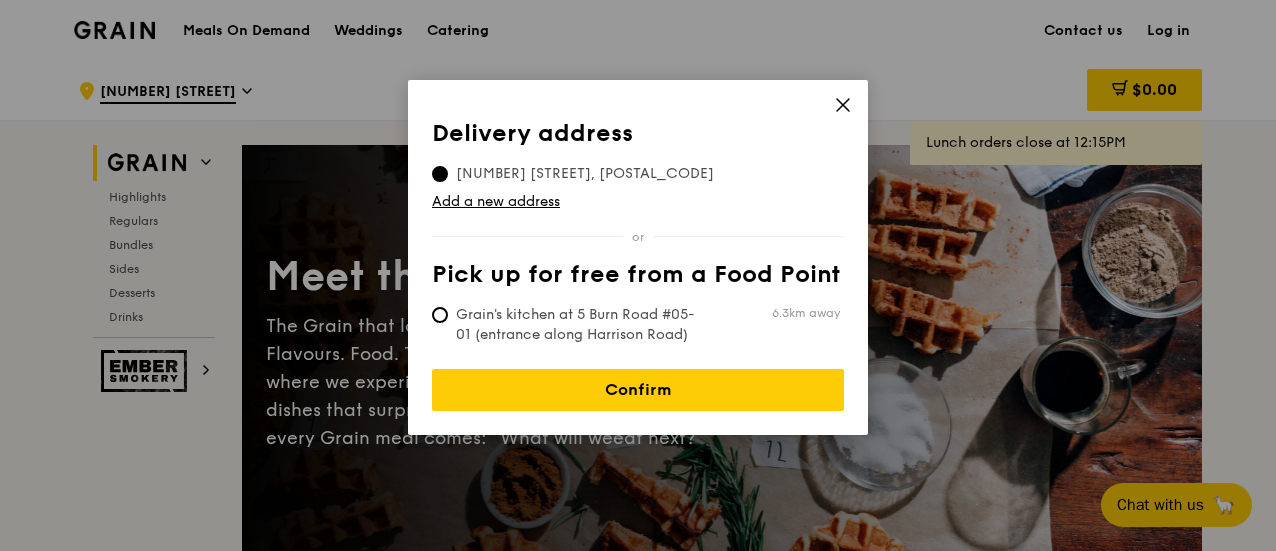 click on "Grain's kitchen at 5 Burn Road #05-01 (entrance along Harrison Road)" at bounding box center [581, 325] 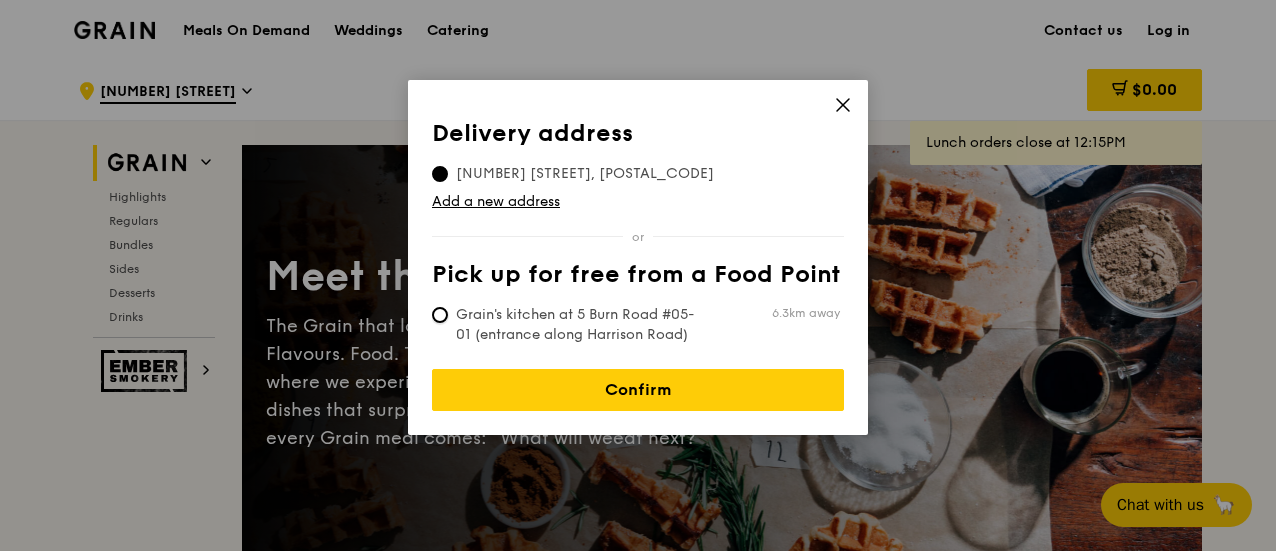 click on "Grain's kitchen at 5 Burn Road #05-01 (entrance along Harrison Road)
6.3km away" at bounding box center (440, 315) 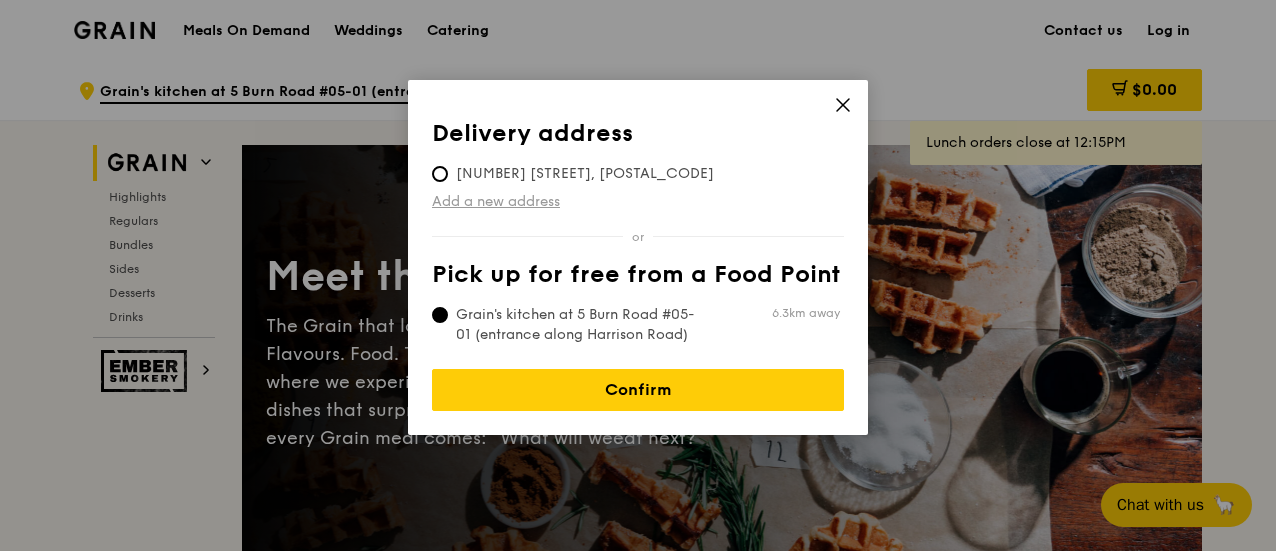 click on "Add a new address" at bounding box center [638, 202] 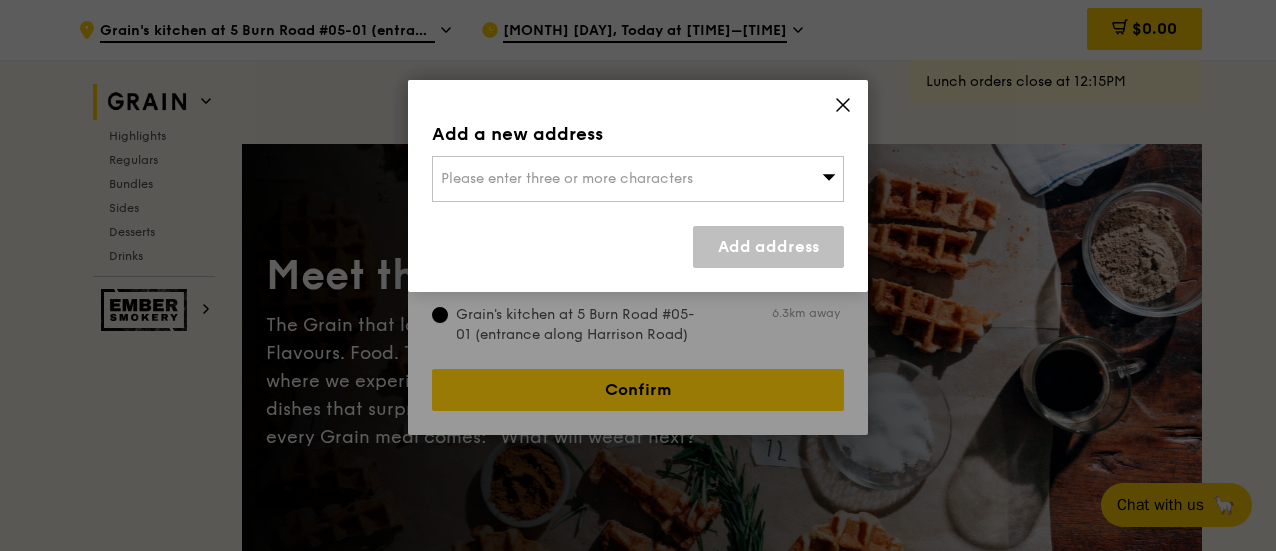 scroll, scrollTop: 482, scrollLeft: 0, axis: vertical 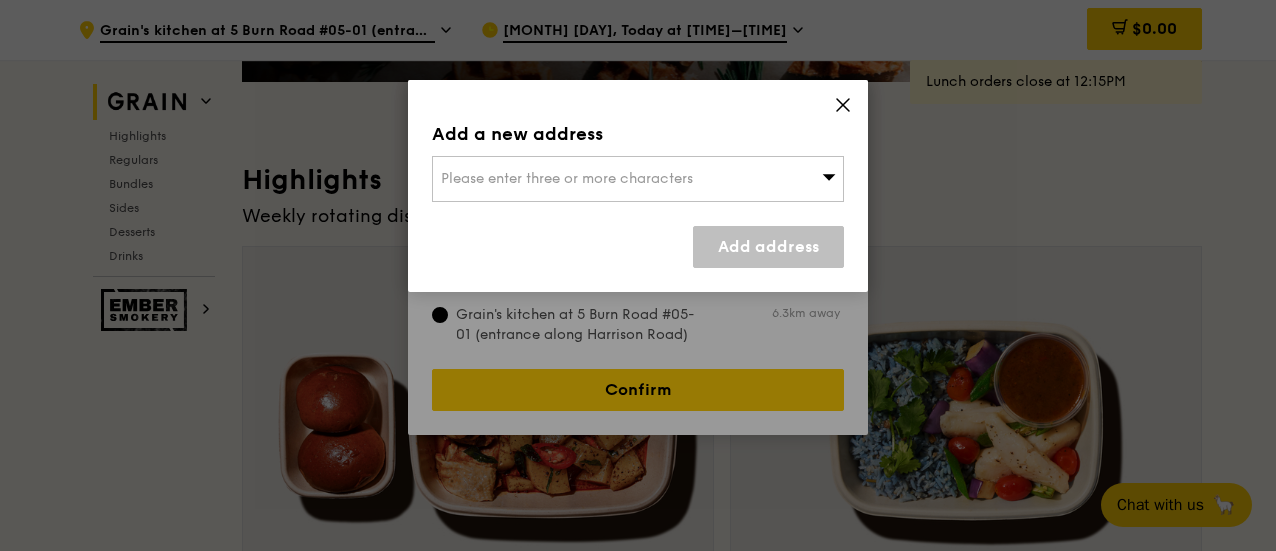 click on "Please enter three or more characters" at bounding box center [567, 178] 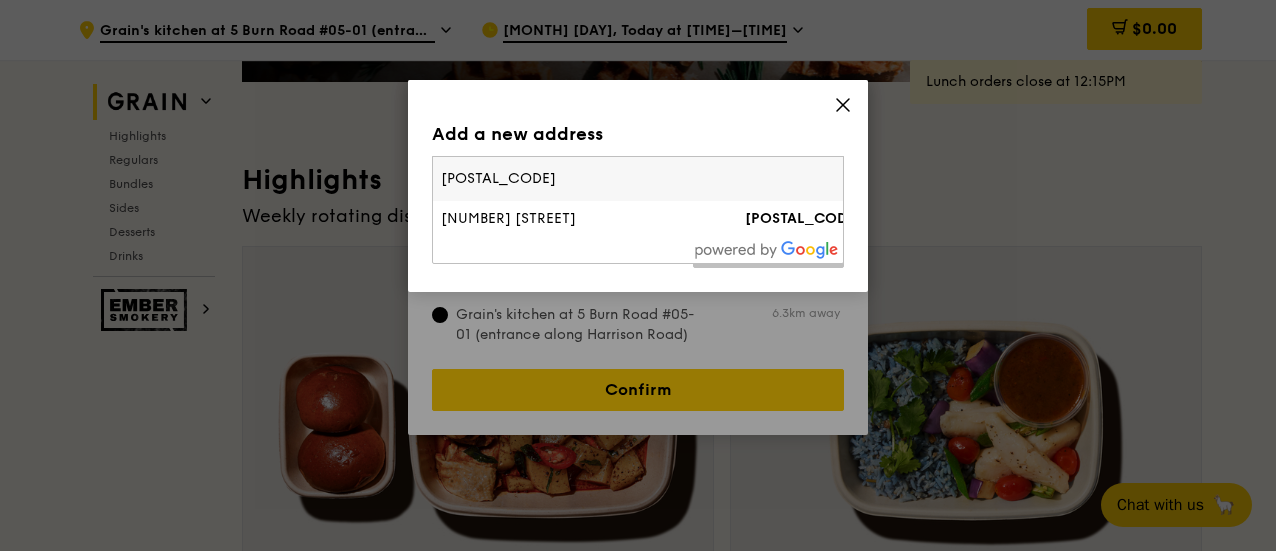 click on "018961" at bounding box center [638, 179] 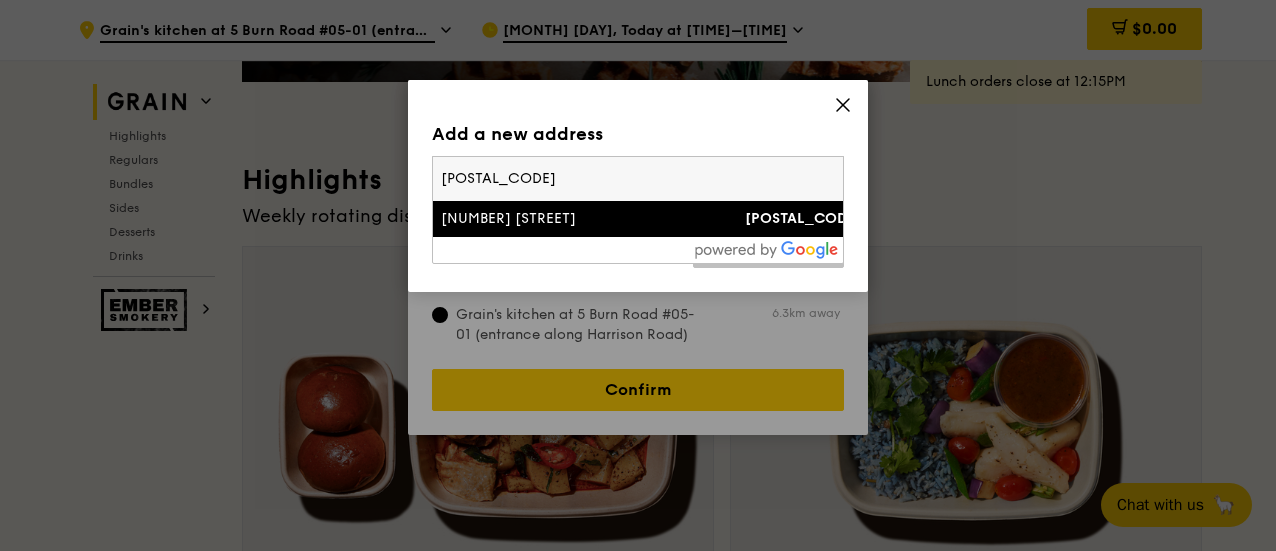 type on "018961" 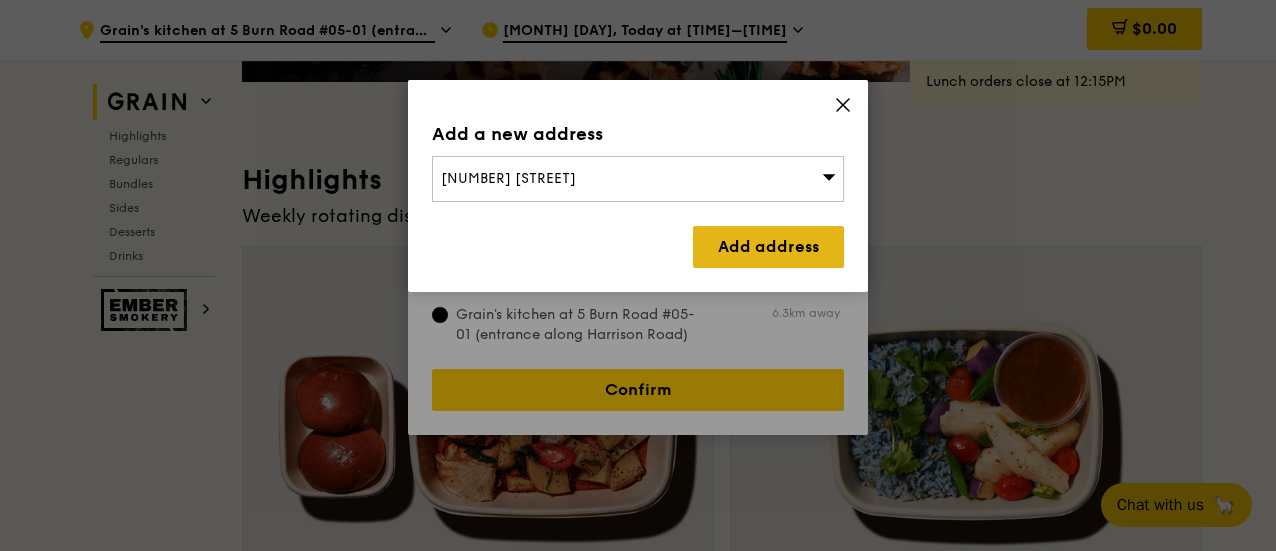 click on "Add address" at bounding box center (768, 247) 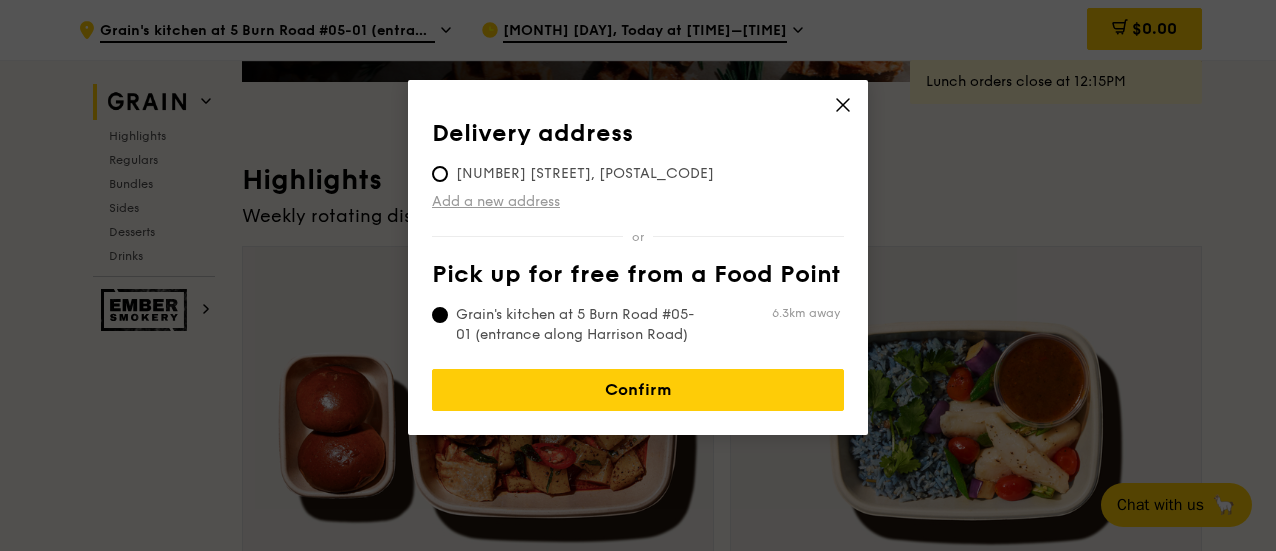 radio on "false" 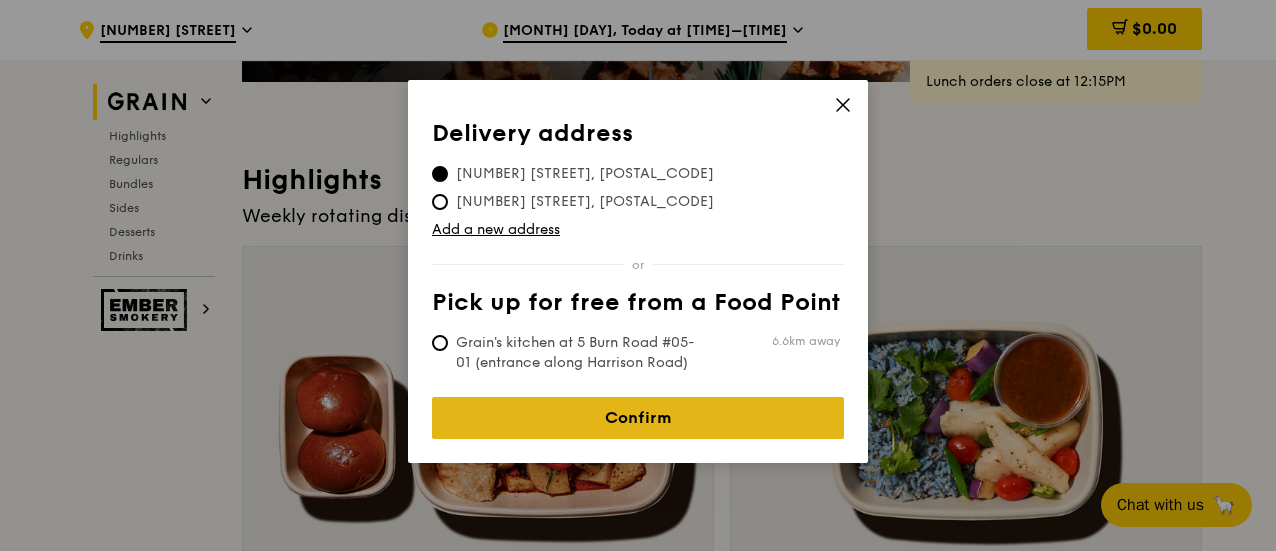 click on "Confirm" at bounding box center (638, 418) 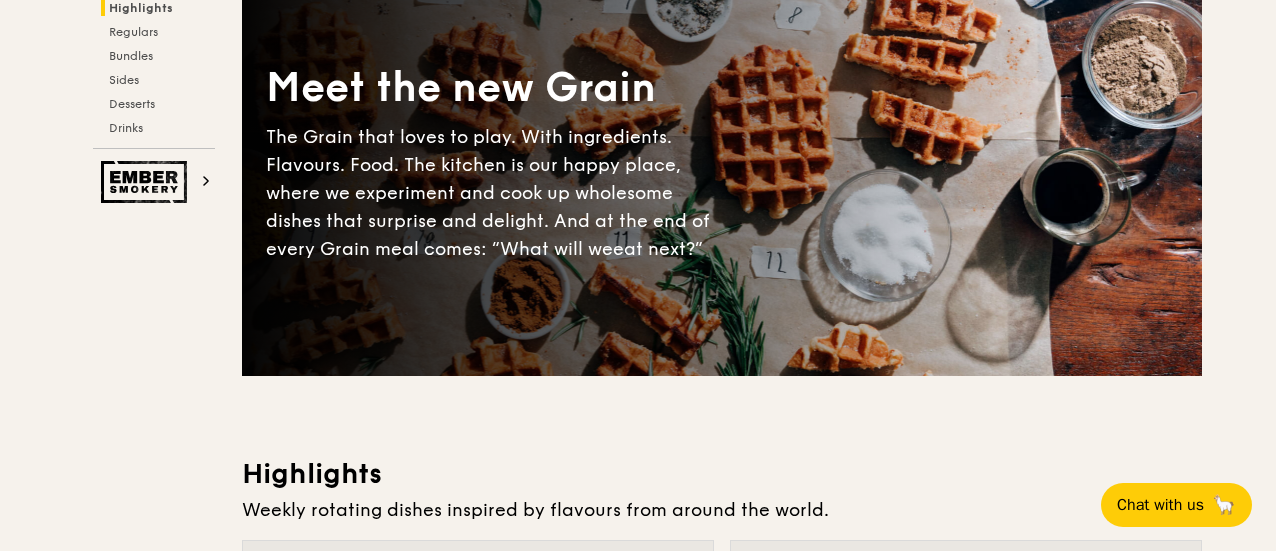 scroll, scrollTop: 0, scrollLeft: 0, axis: both 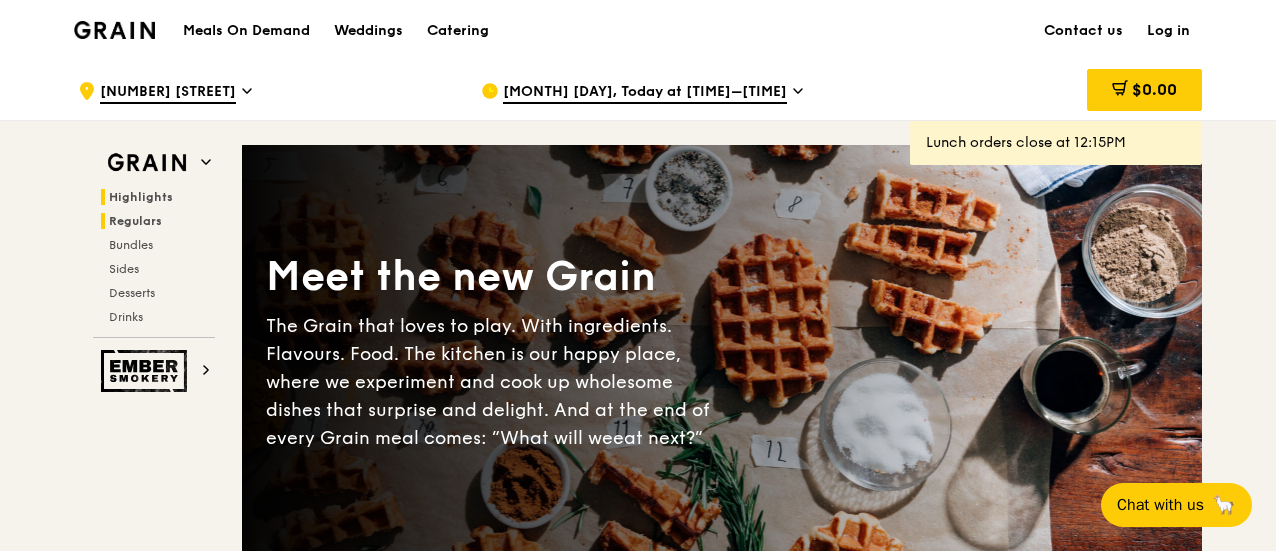 click on "Regulars" at bounding box center (135, 221) 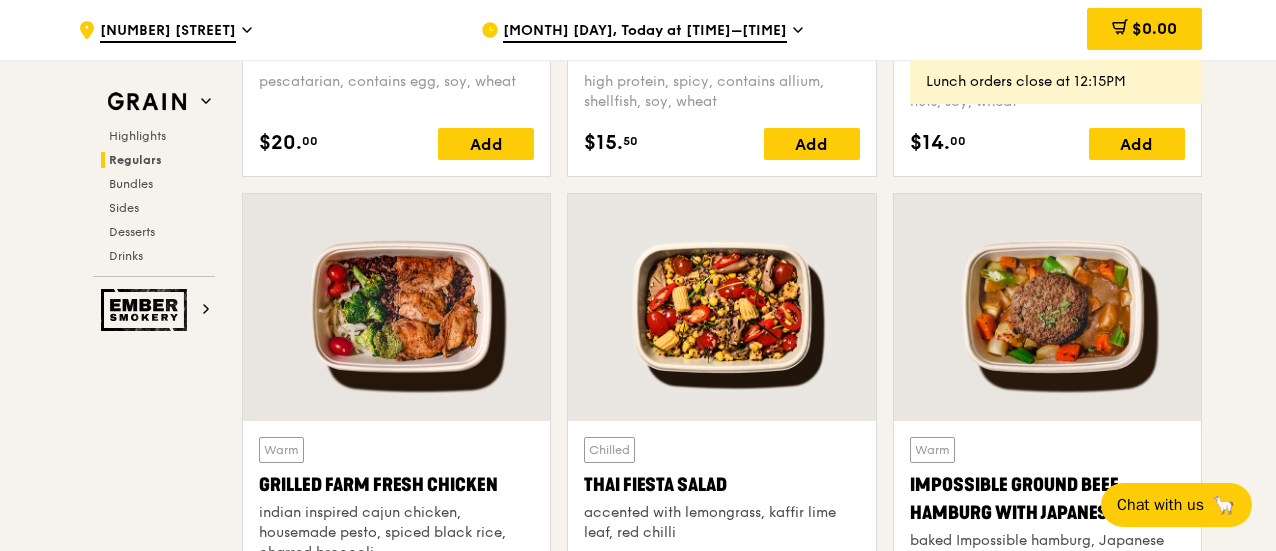 scroll, scrollTop: 2214, scrollLeft: 0, axis: vertical 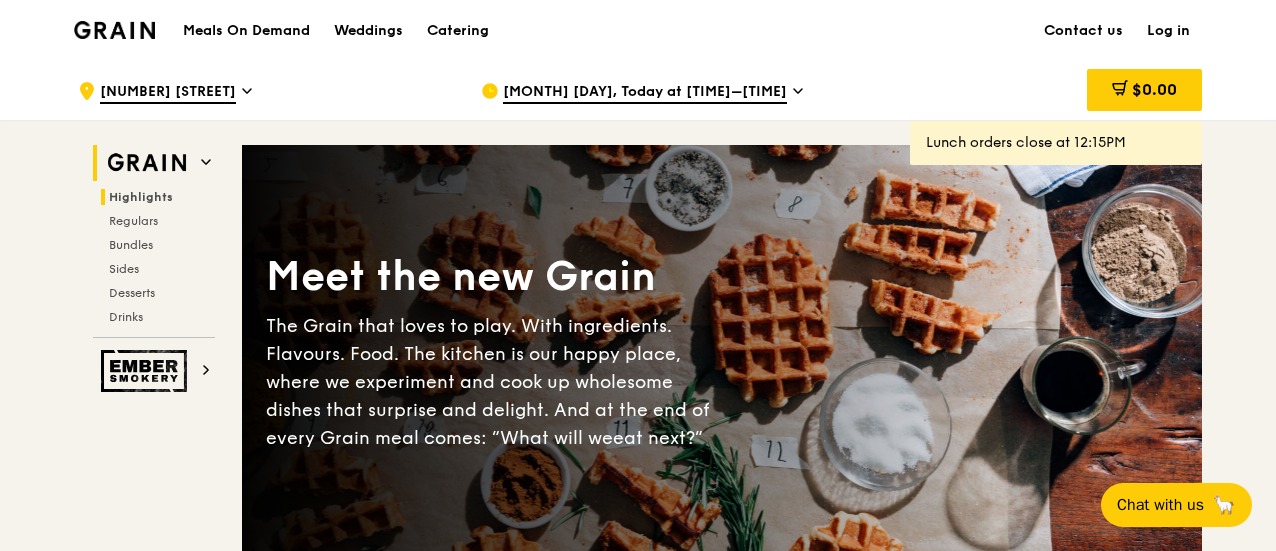 click 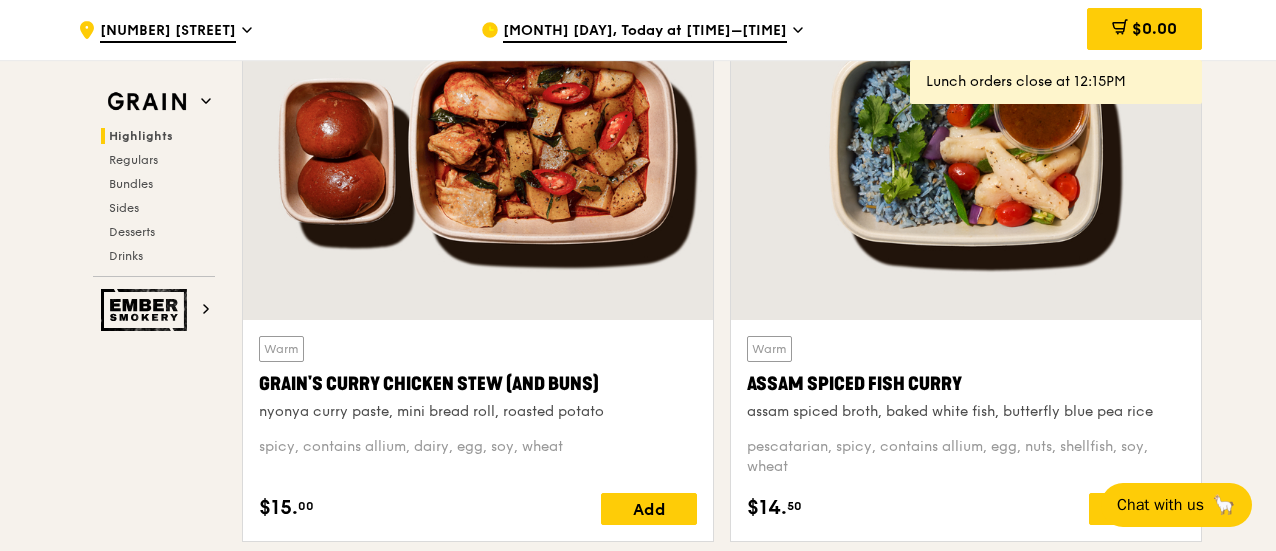 scroll, scrollTop: 765, scrollLeft: 0, axis: vertical 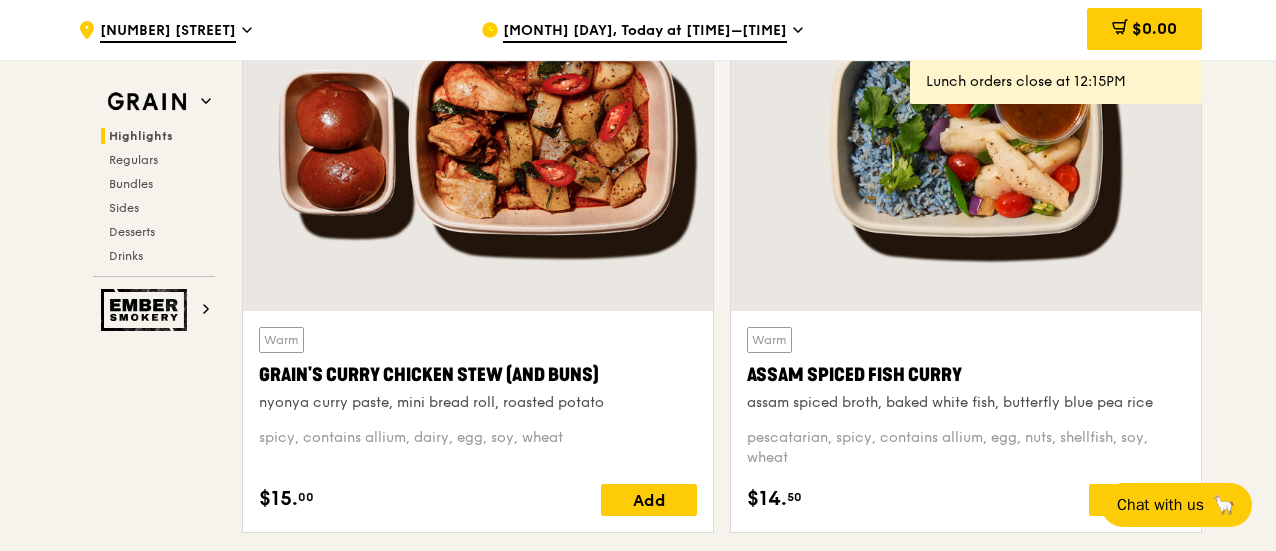 click on "Warm
Assam Spiced Fish Curry
assam spiced broth, baked white fish, butterfly blue pea rice" at bounding box center [966, 369] 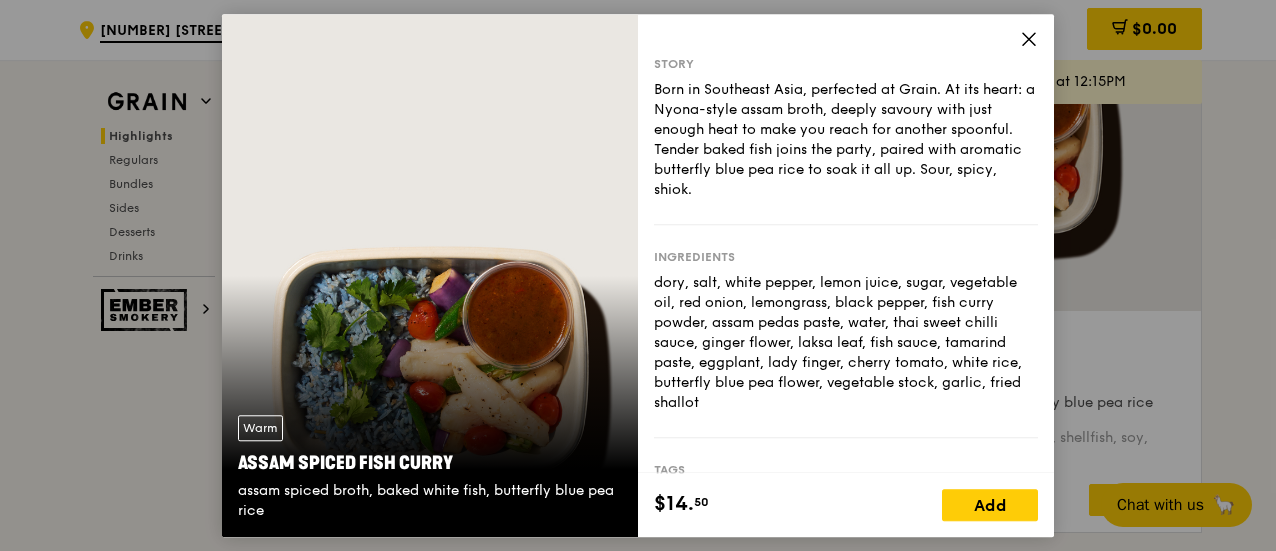 scroll, scrollTop: 262, scrollLeft: 0, axis: vertical 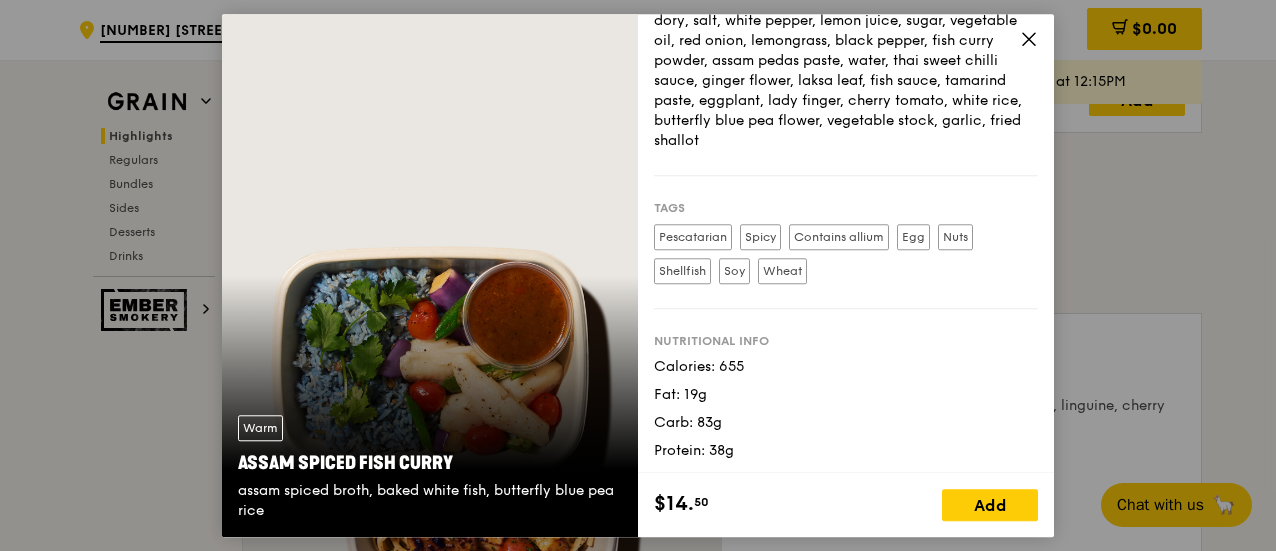 click 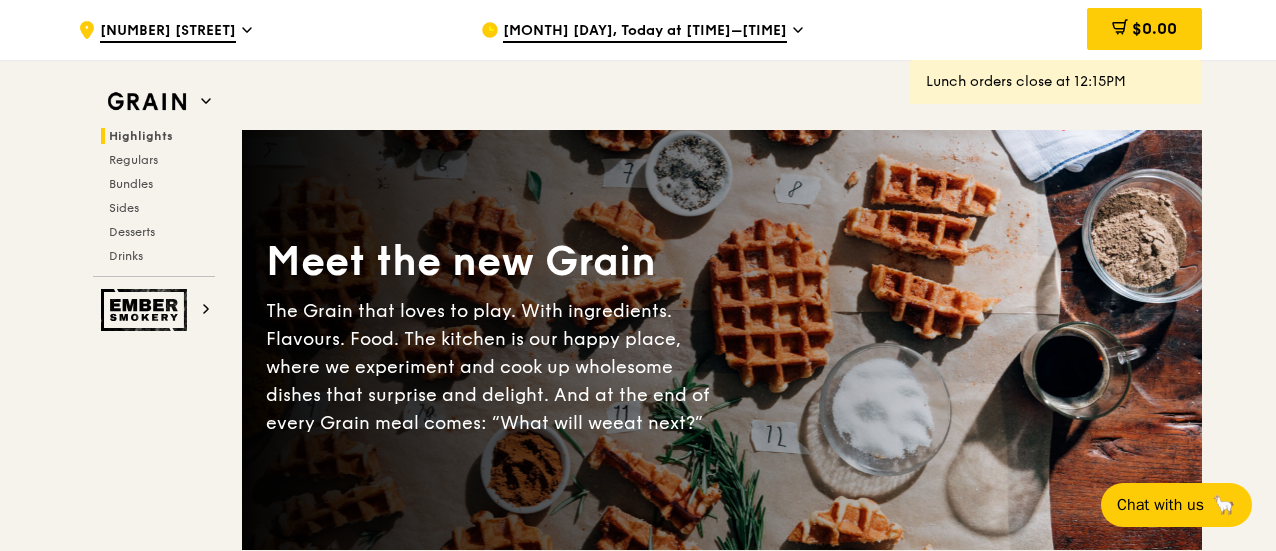 scroll, scrollTop: 0, scrollLeft: 0, axis: both 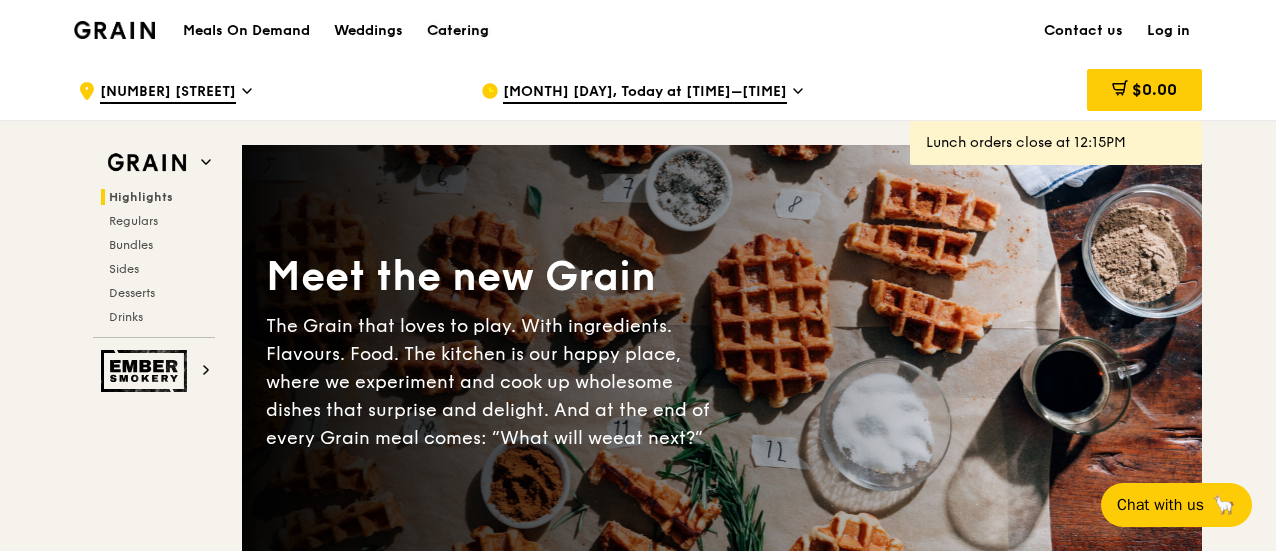 click on "Catering" at bounding box center (458, 31) 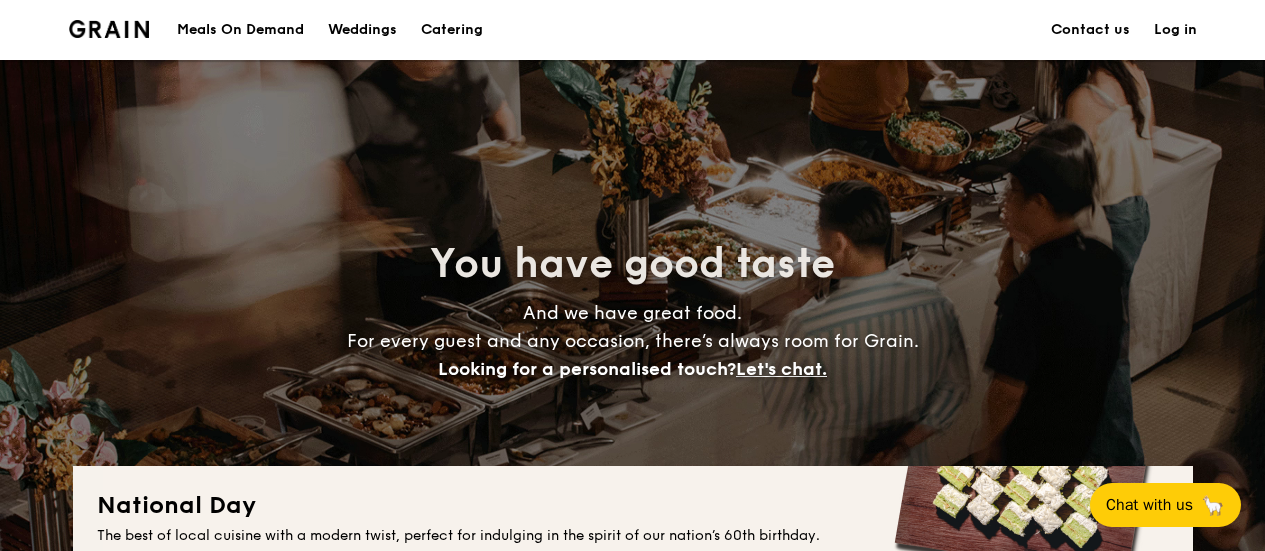 scroll, scrollTop: 0, scrollLeft: 0, axis: both 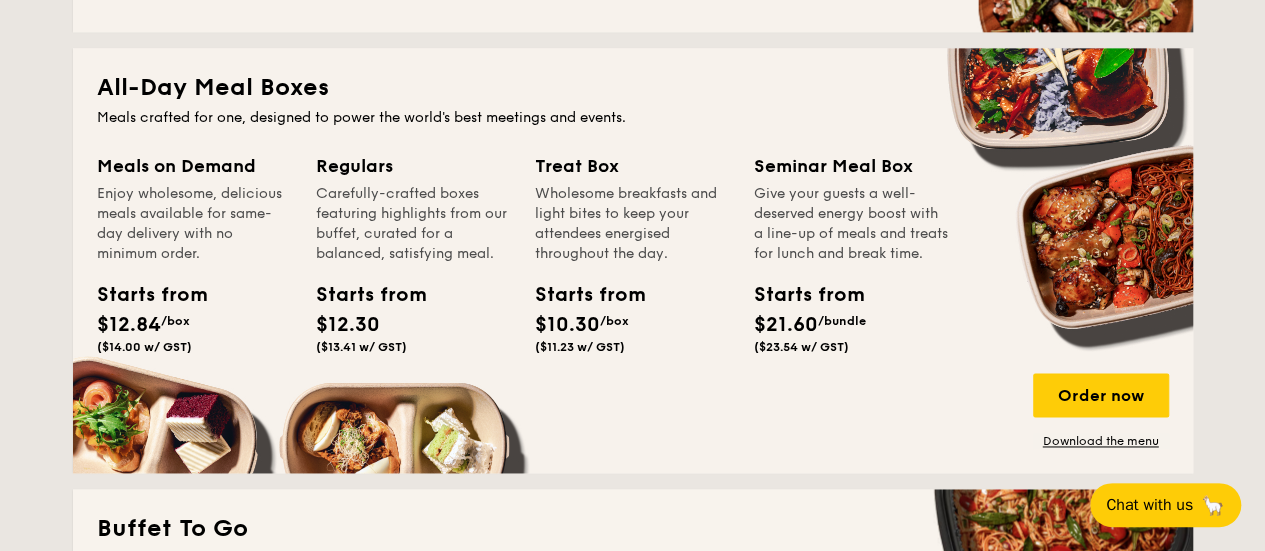 click on "$12.84" at bounding box center (129, 325) 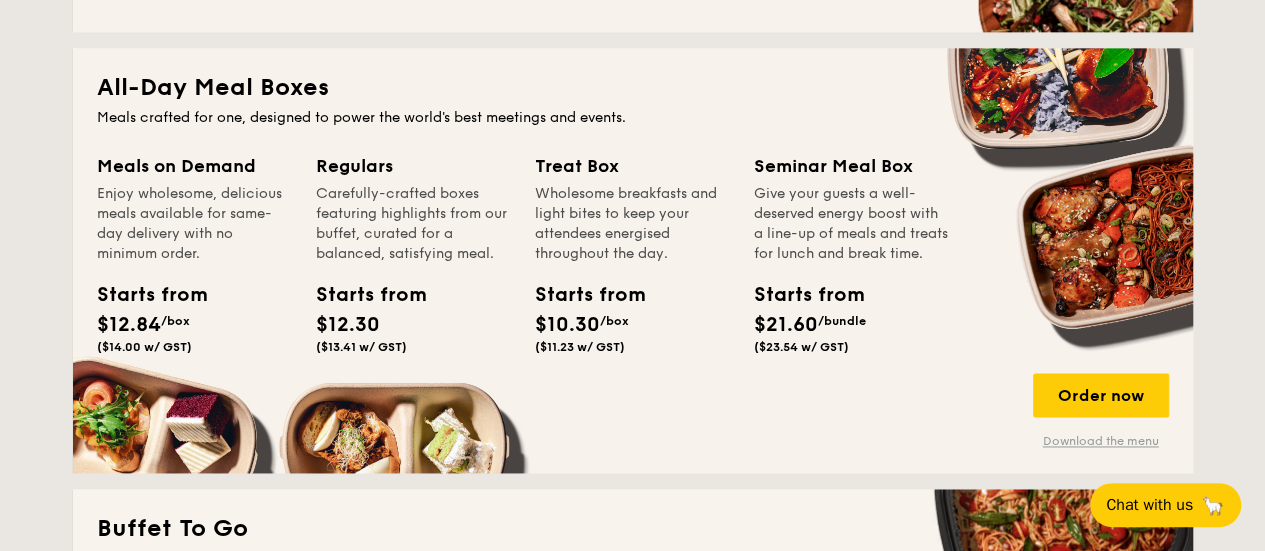 click on "Download the menu" at bounding box center [1101, 441] 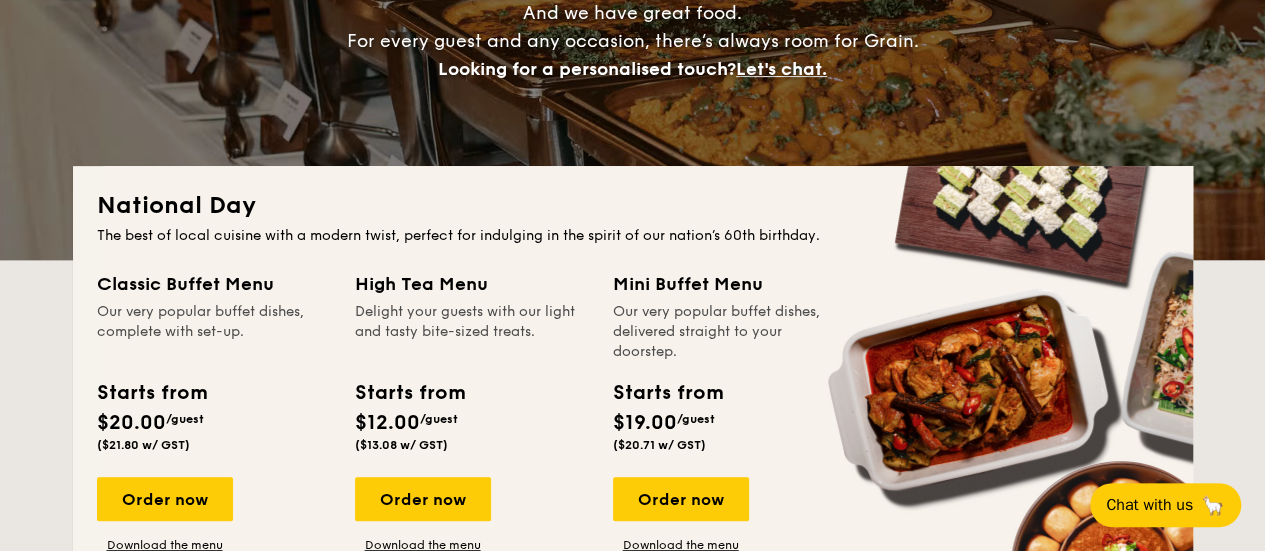 scroll, scrollTop: 0, scrollLeft: 0, axis: both 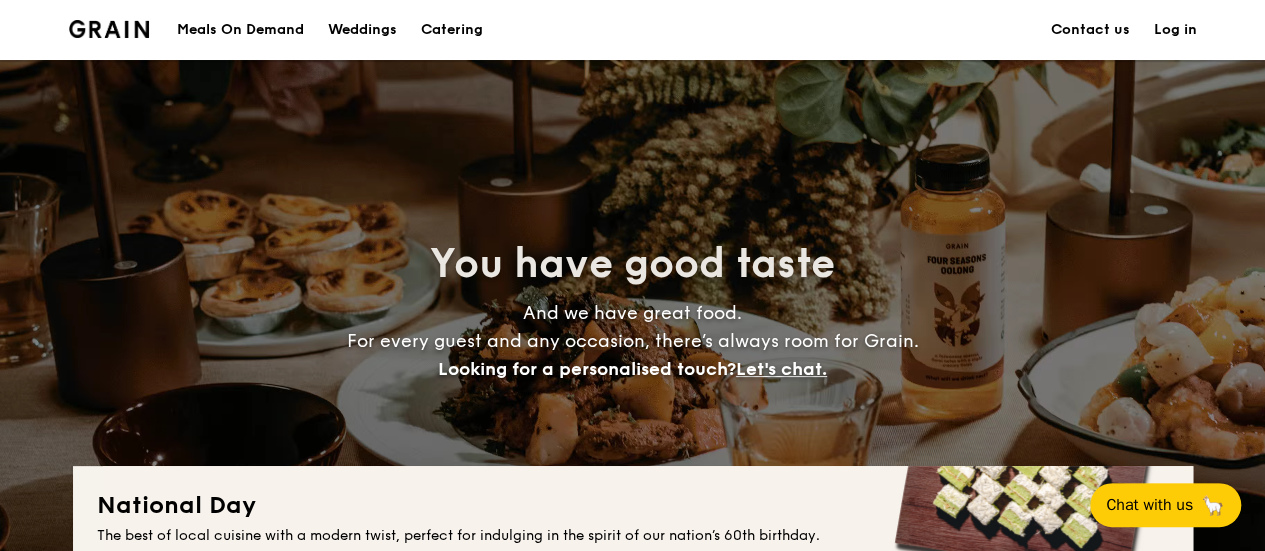 click on "Catering" at bounding box center [452, 30] 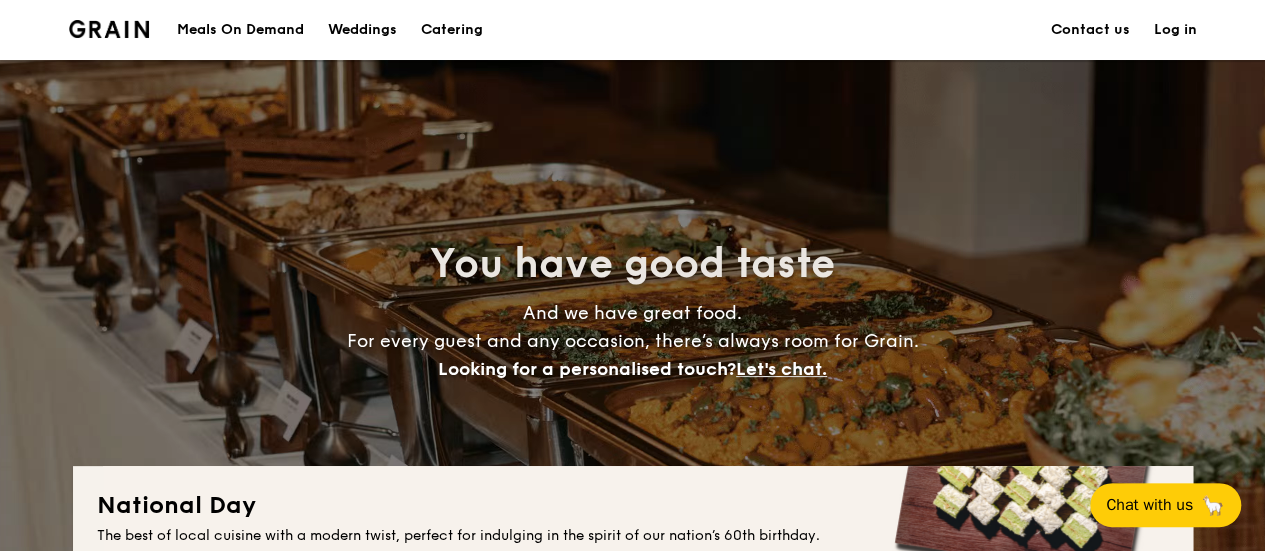 click on "Catering" at bounding box center (452, 30) 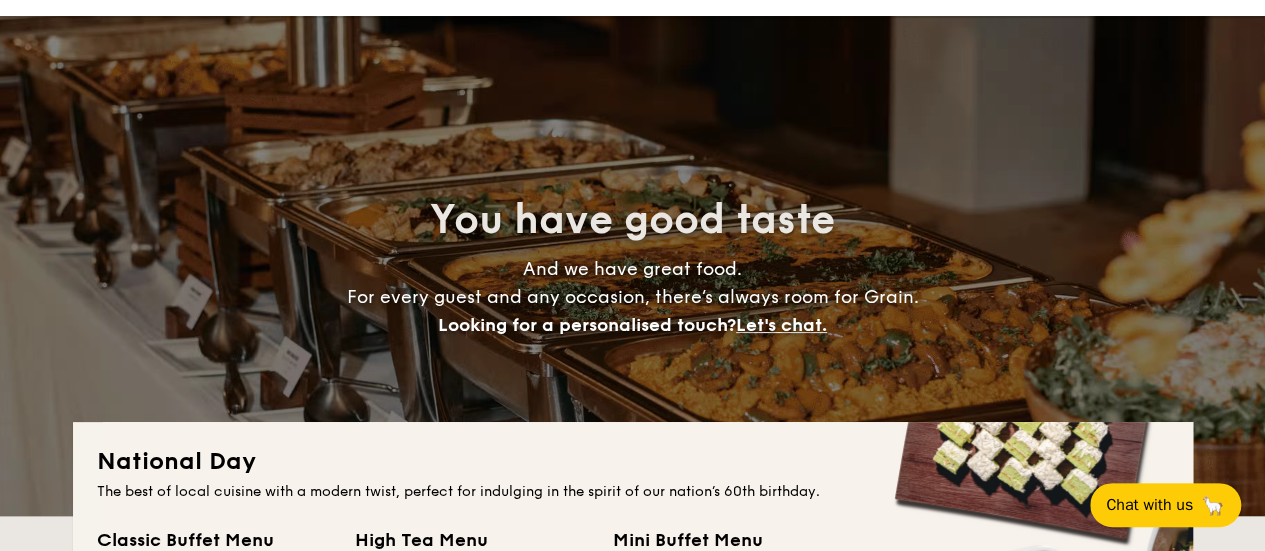 scroll, scrollTop: 0, scrollLeft: 0, axis: both 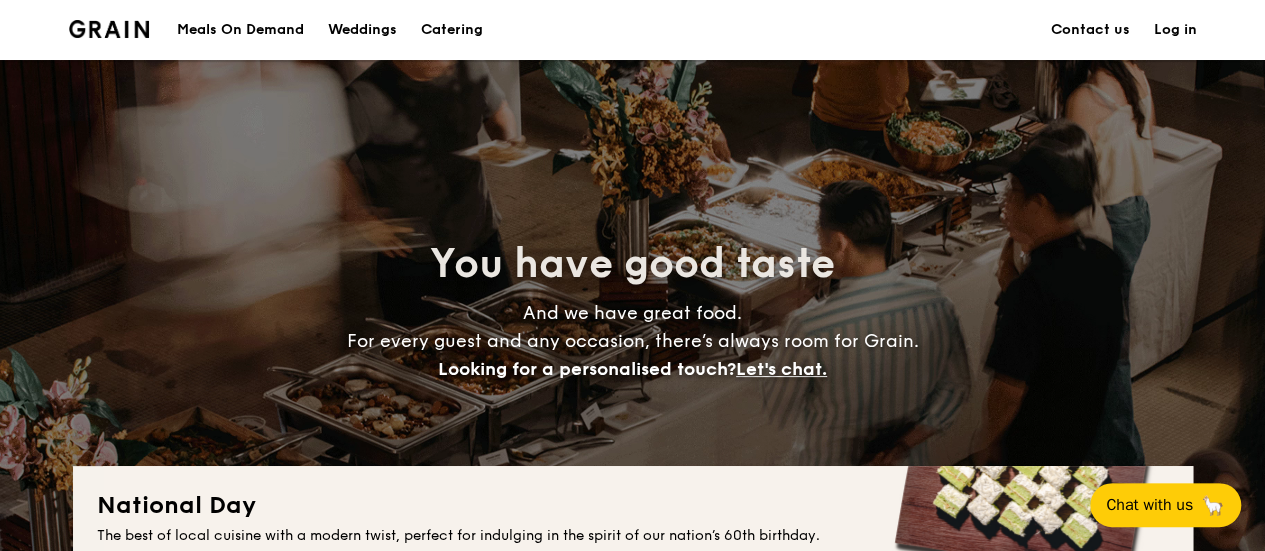 click on "Catering" at bounding box center [452, 30] 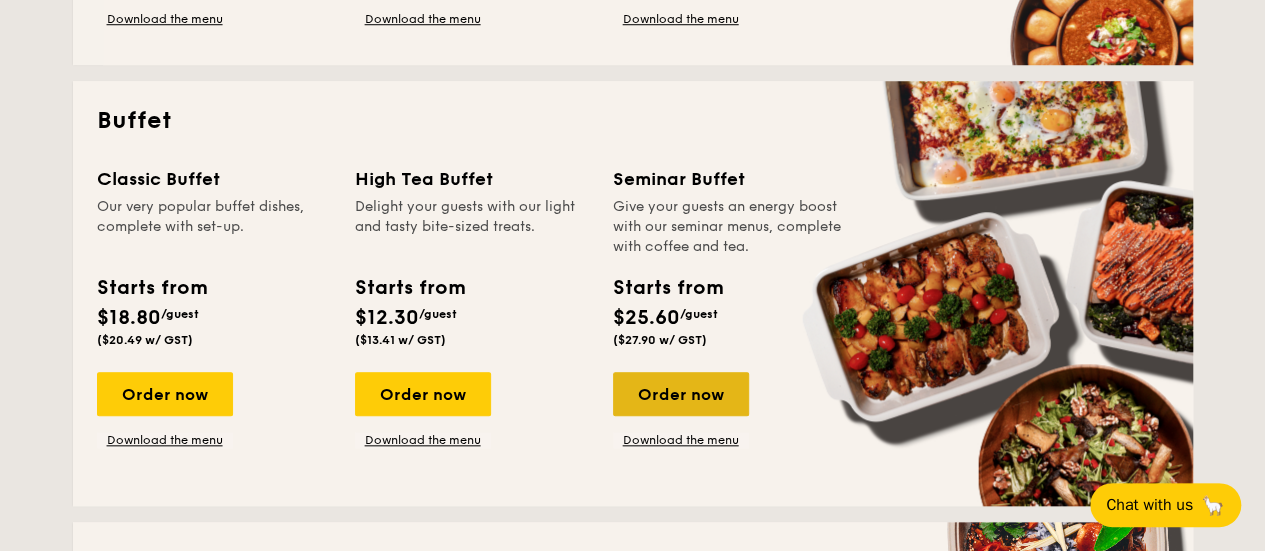 scroll, scrollTop: 900, scrollLeft: 0, axis: vertical 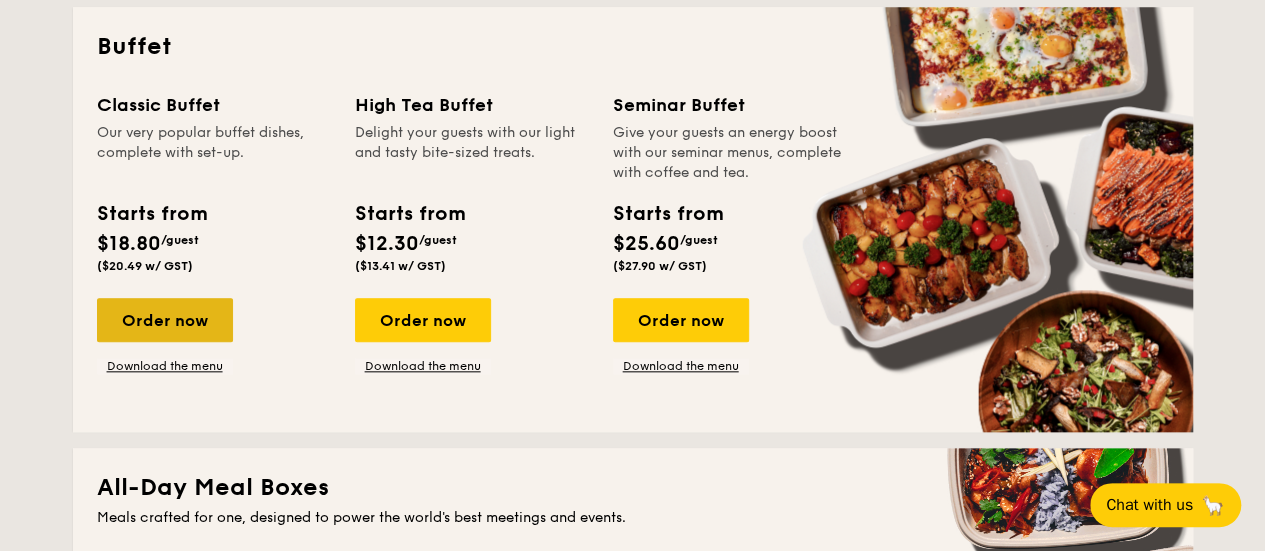 click on "Order now" at bounding box center [165, 320] 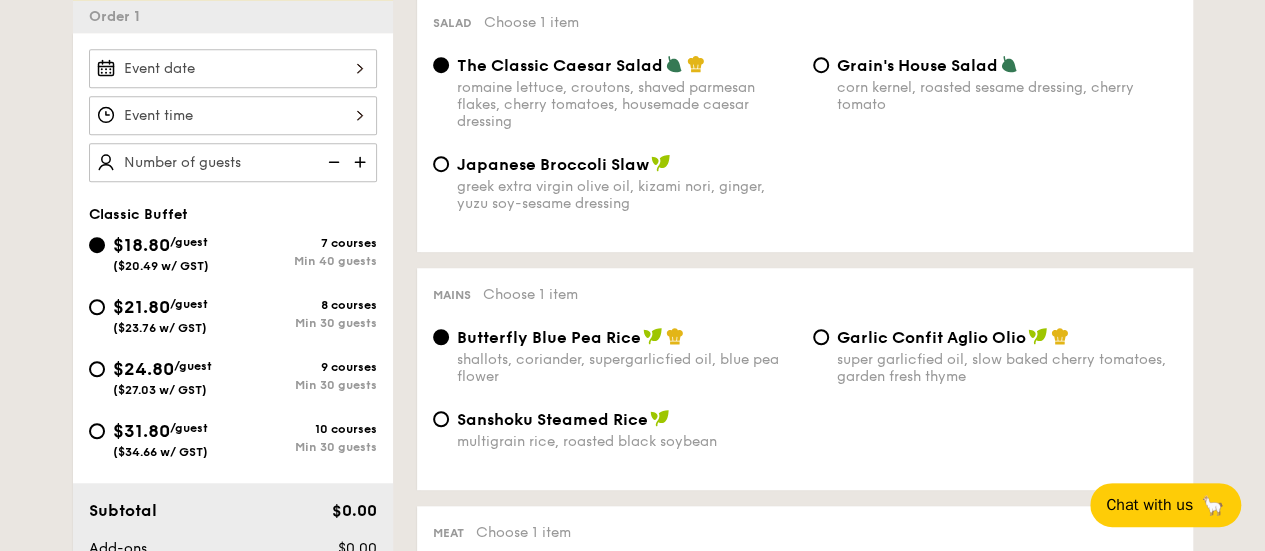 scroll, scrollTop: 600, scrollLeft: 0, axis: vertical 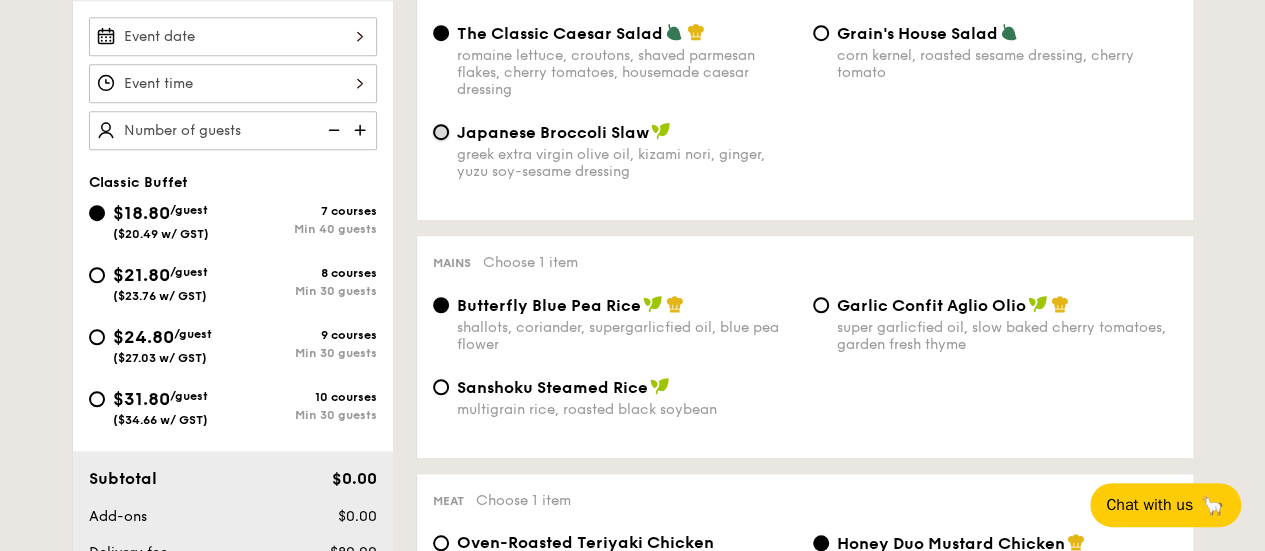 click on "Japanese Broccoli Slaw greek extra virgin olive oil, kizami nori, ginger, yuzu soy-sesame dressing" at bounding box center (441, 132) 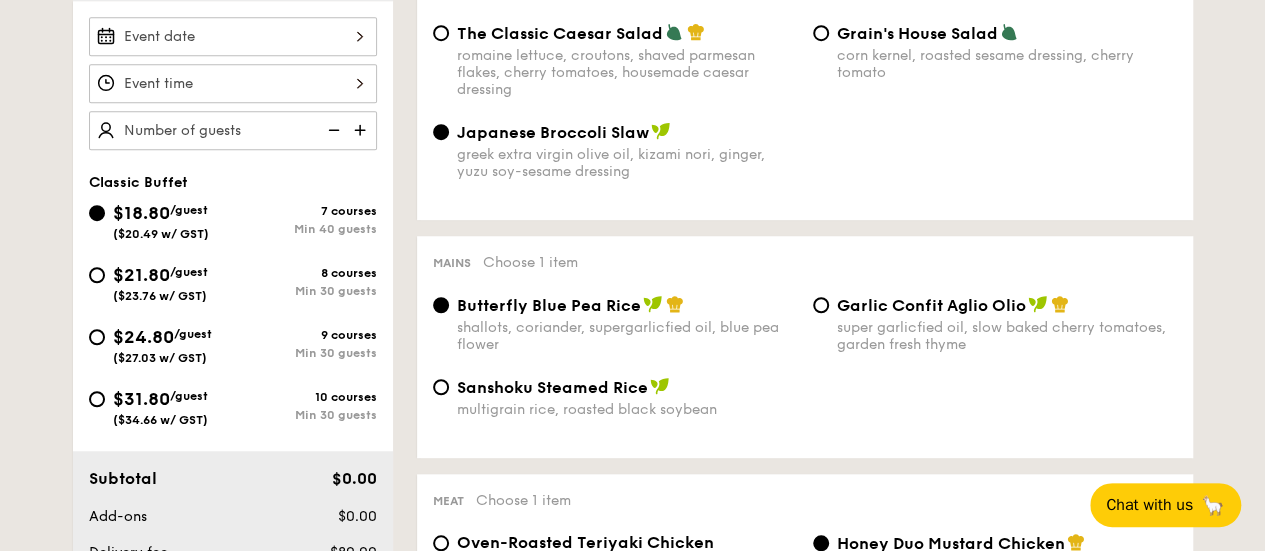 click on "Garlic Confit Aglio Olio" at bounding box center [931, 305] 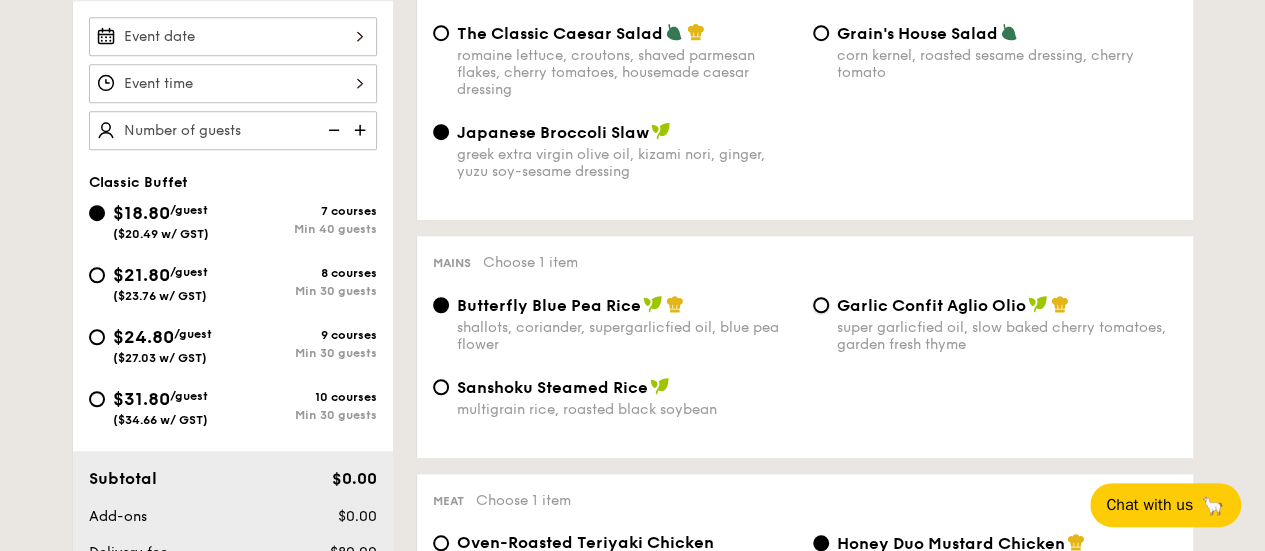 click on "Garlic Confit Aglio Olio super garlicfied oil, slow baked cherry tomatoes, garden fresh thyme" at bounding box center (821, 305) 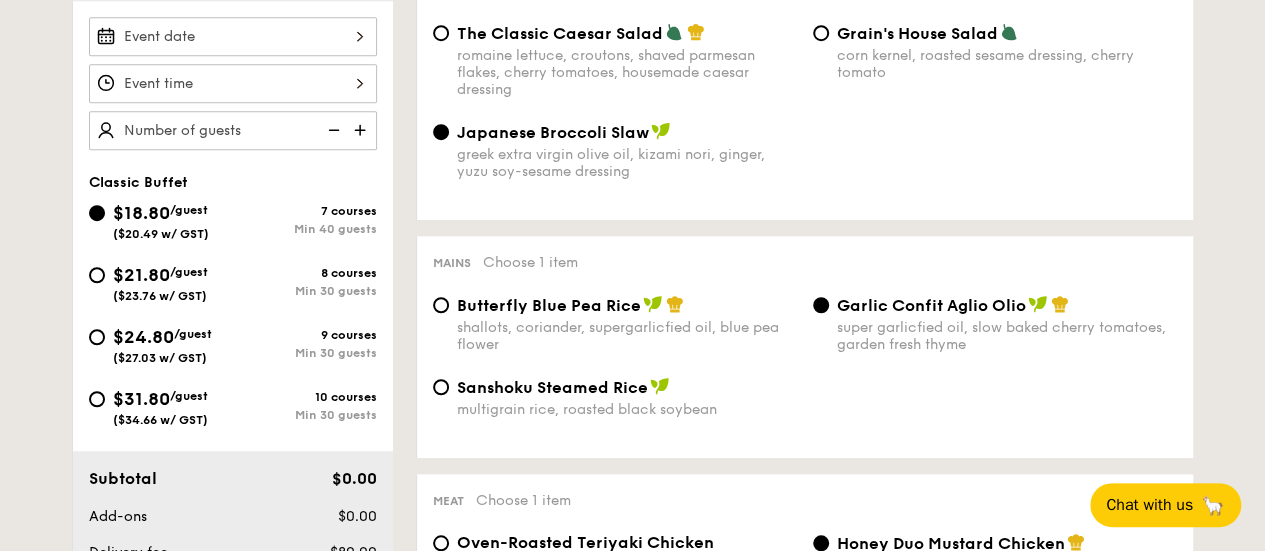 click on "Butterfly Blue Pea Rice" at bounding box center [627, 305] 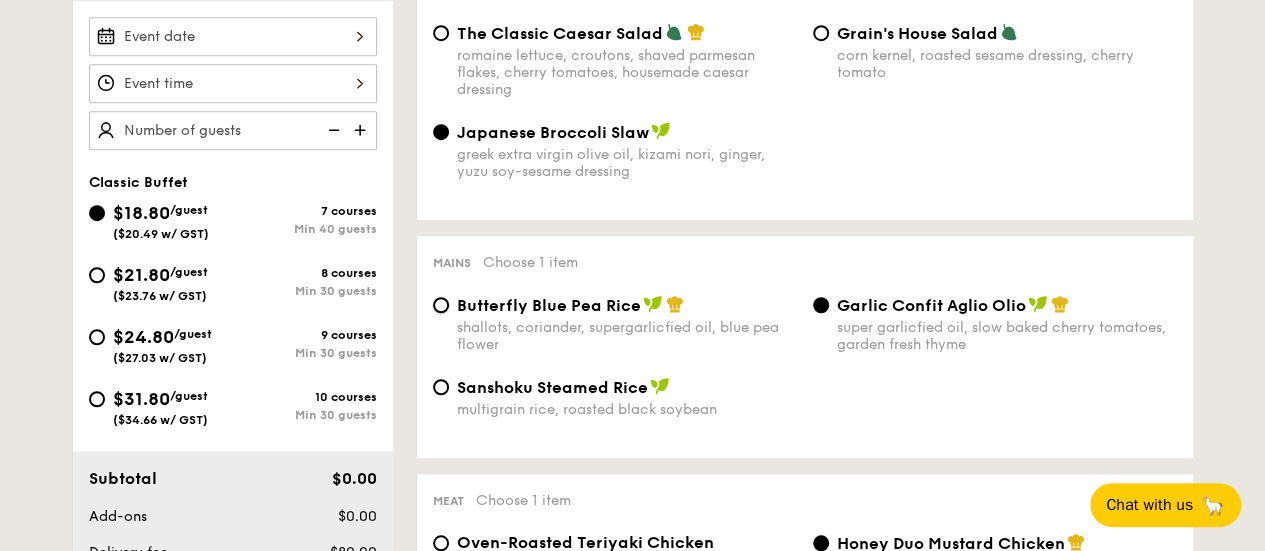 click on "Butterfly Blue Pea Rice shallots, coriander, supergarlicfied oil, blue pea flower" at bounding box center [441, 305] 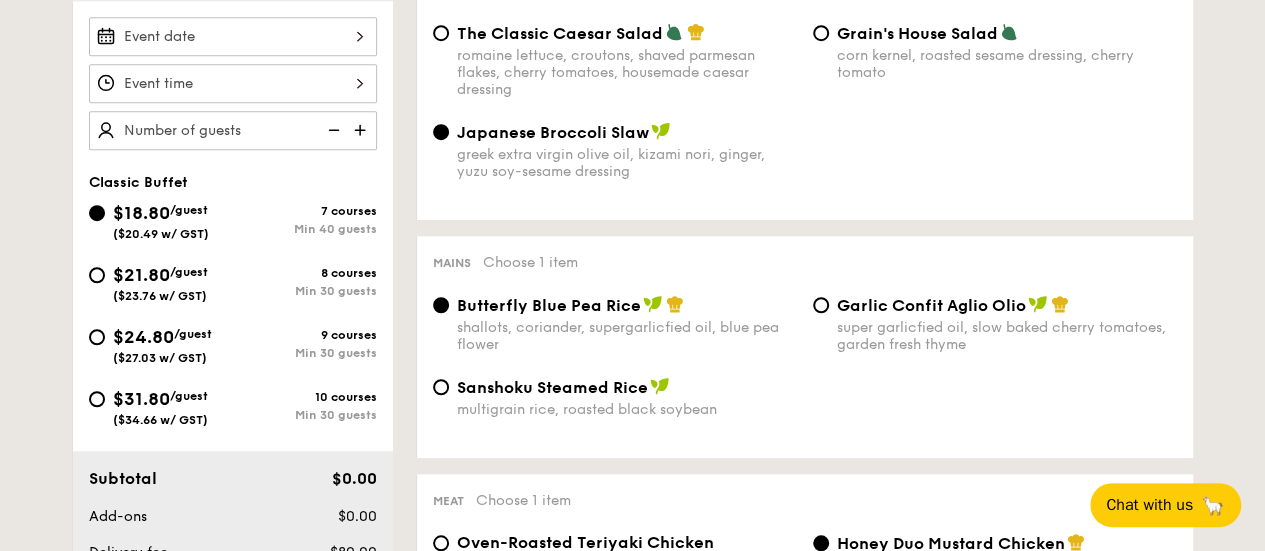 click on "Garlic Confit Aglio Olio" at bounding box center [931, 305] 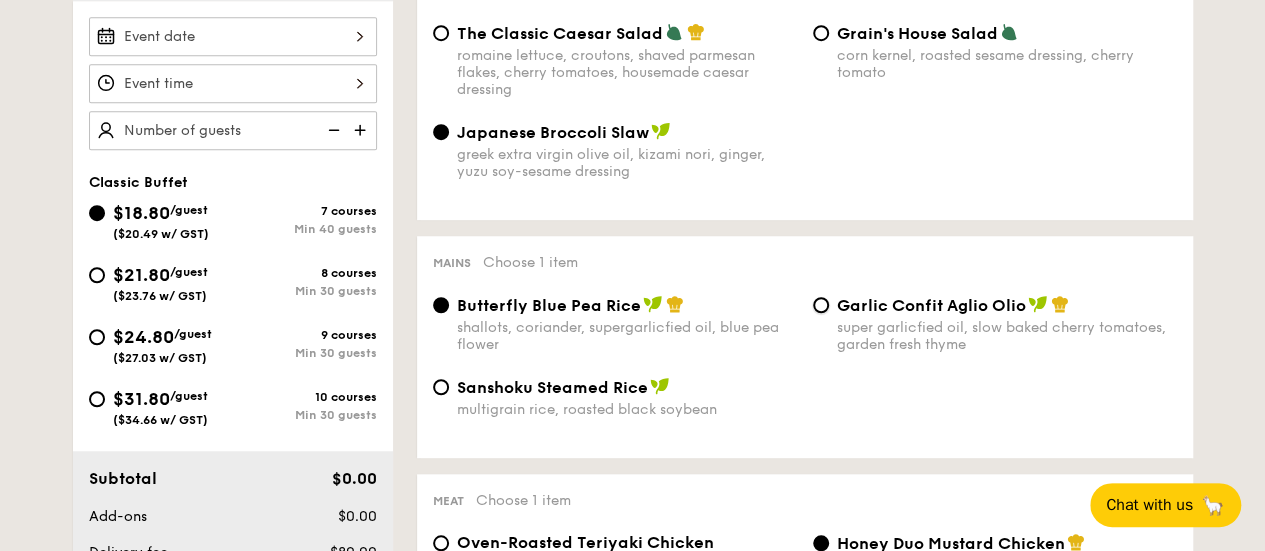 click on "Garlic Confit Aglio Olio super garlicfied oil, slow baked cherry tomatoes, garden fresh thyme" at bounding box center (821, 305) 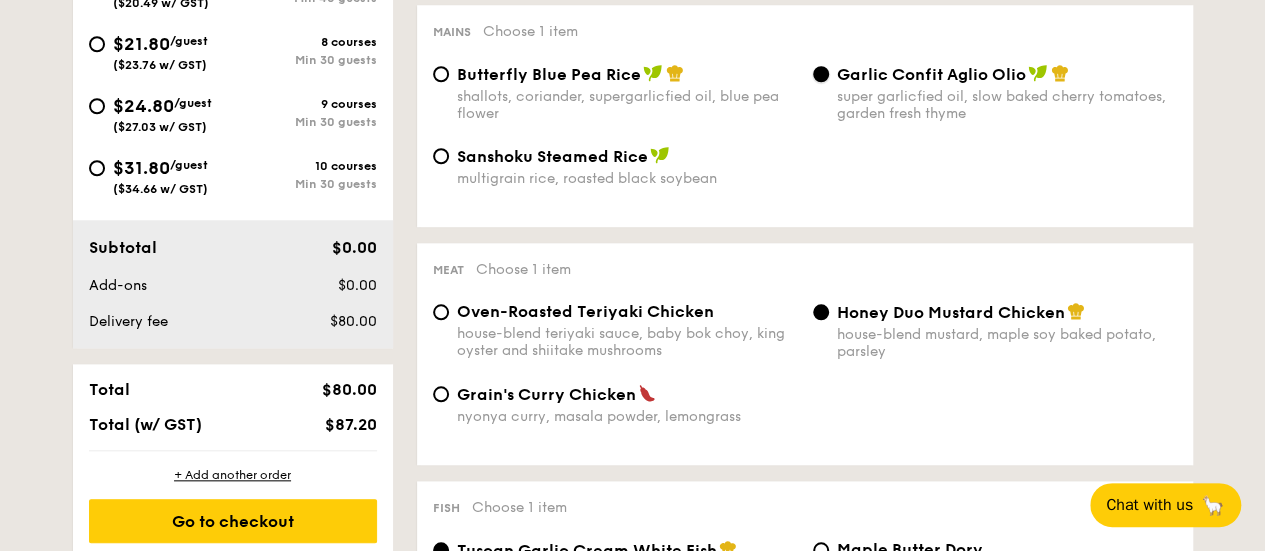 scroll, scrollTop: 800, scrollLeft: 0, axis: vertical 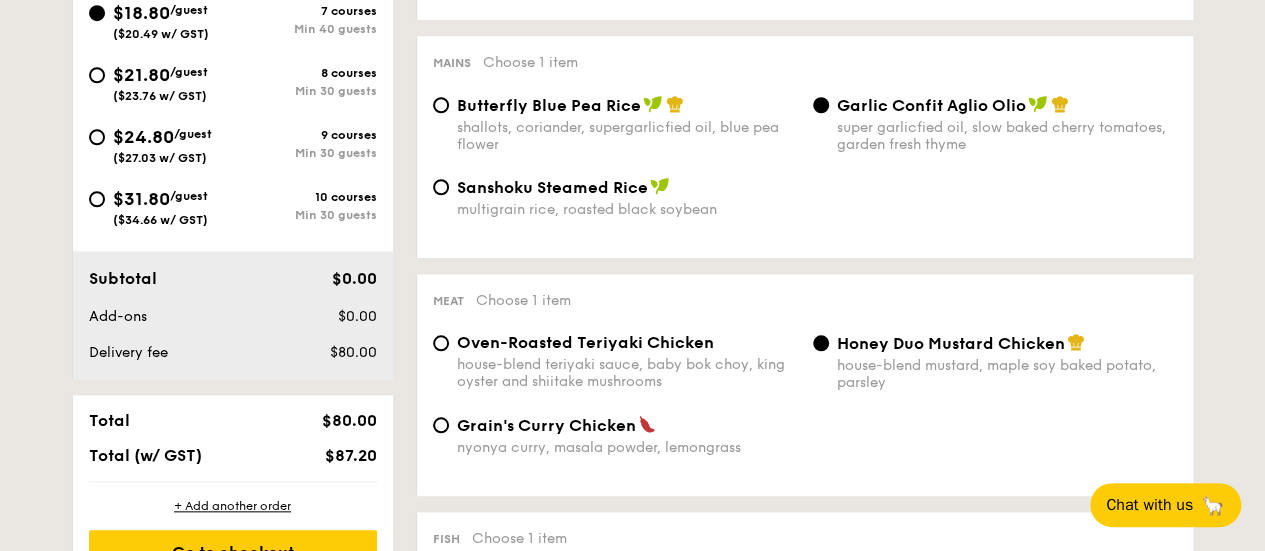click on "Sanshoku Steamed Rice" at bounding box center (552, 187) 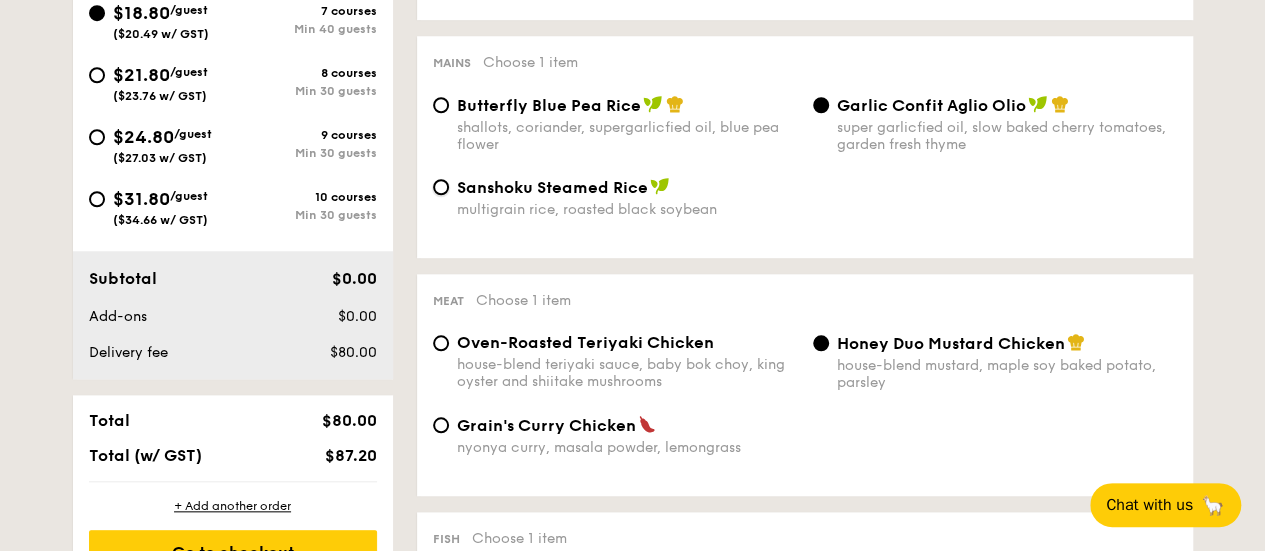 click on "Sanshoku Steamed Rice multigrain rice, roasted black soybean" at bounding box center (441, 187) 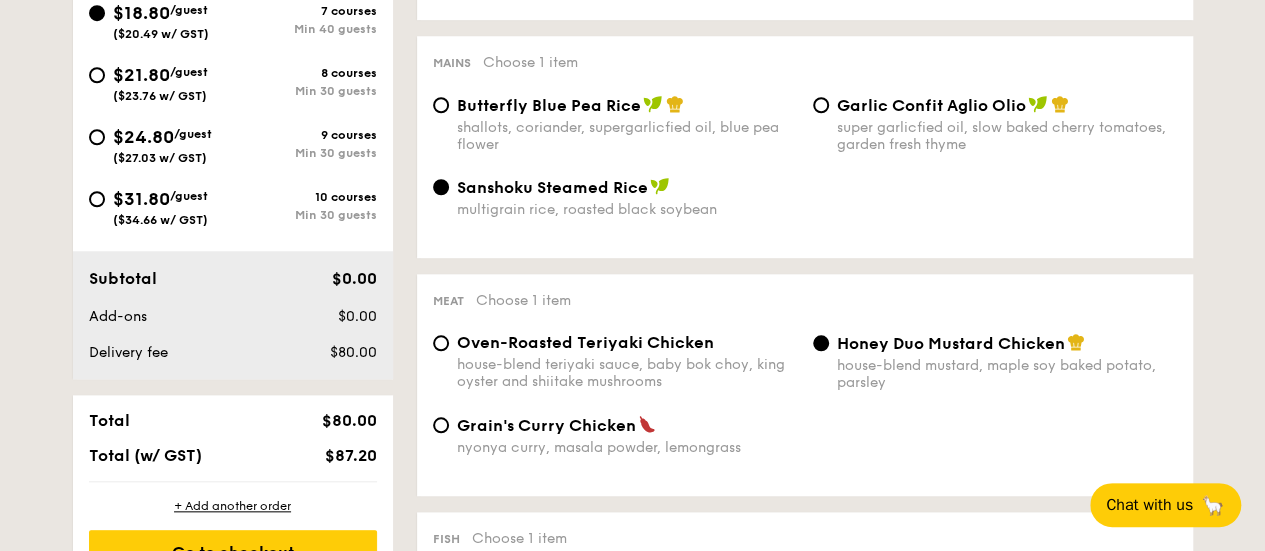 click on "Grain's Curry Chicken nyonya curry, masala powder, lemongrass" at bounding box center [627, 435] 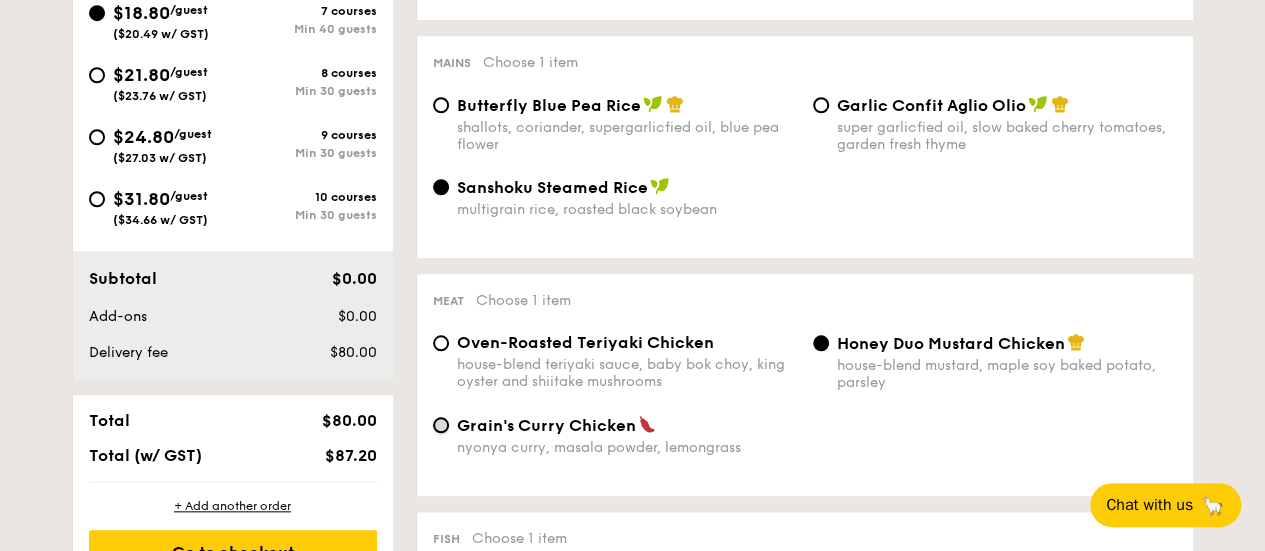 click on "Grain's Curry Chicken nyonya curry, masala powder, lemongrass" at bounding box center (441, 425) 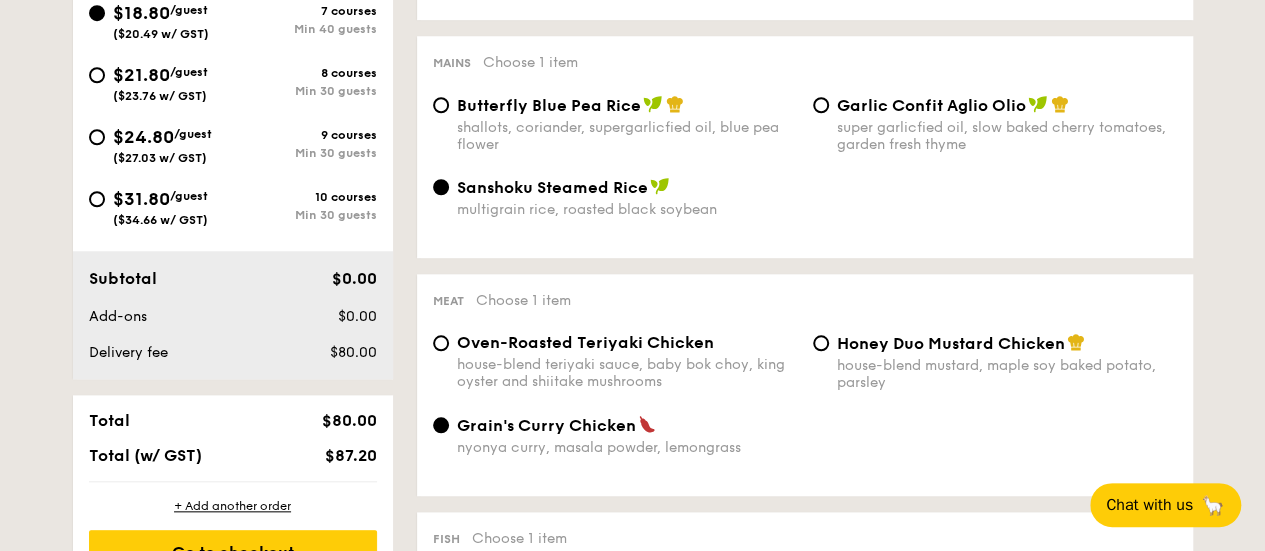 click on "Grain's Curry Chicken nyonya curry, masala powder, lemongrass" at bounding box center (805, 447) 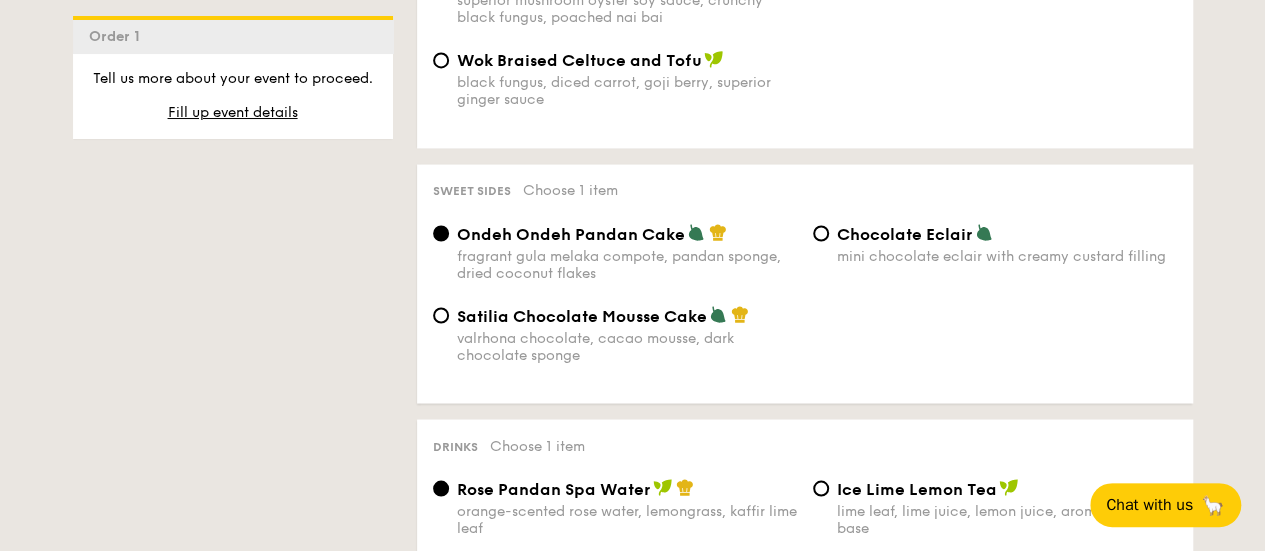 scroll, scrollTop: 1800, scrollLeft: 0, axis: vertical 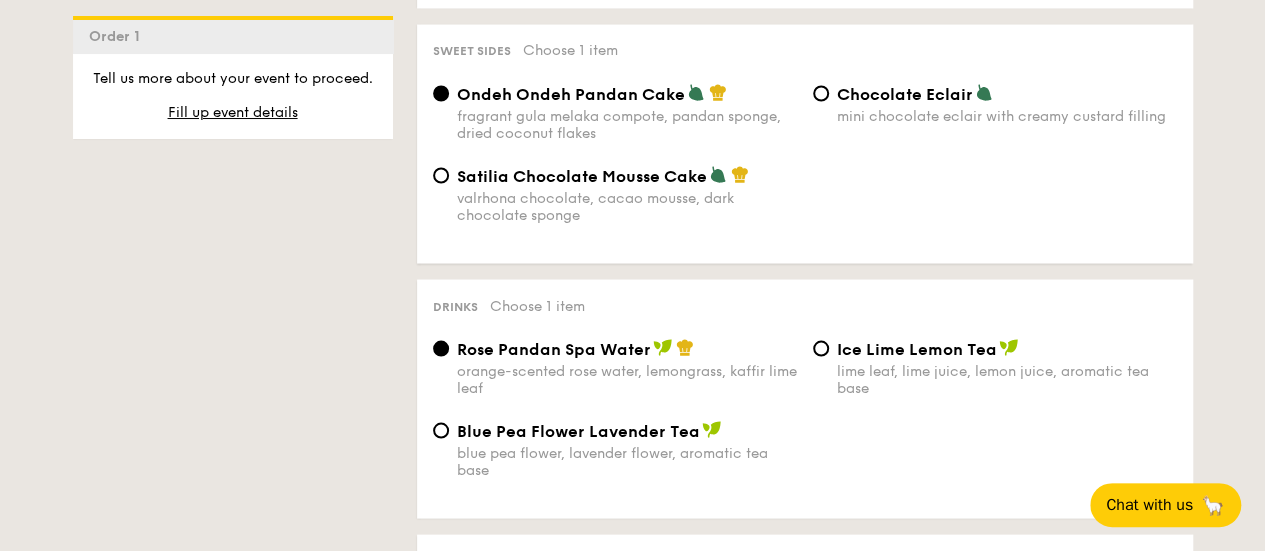 click on "lime leaf, lime juice, lemon juice, aromatic tea base" at bounding box center (1007, 379) 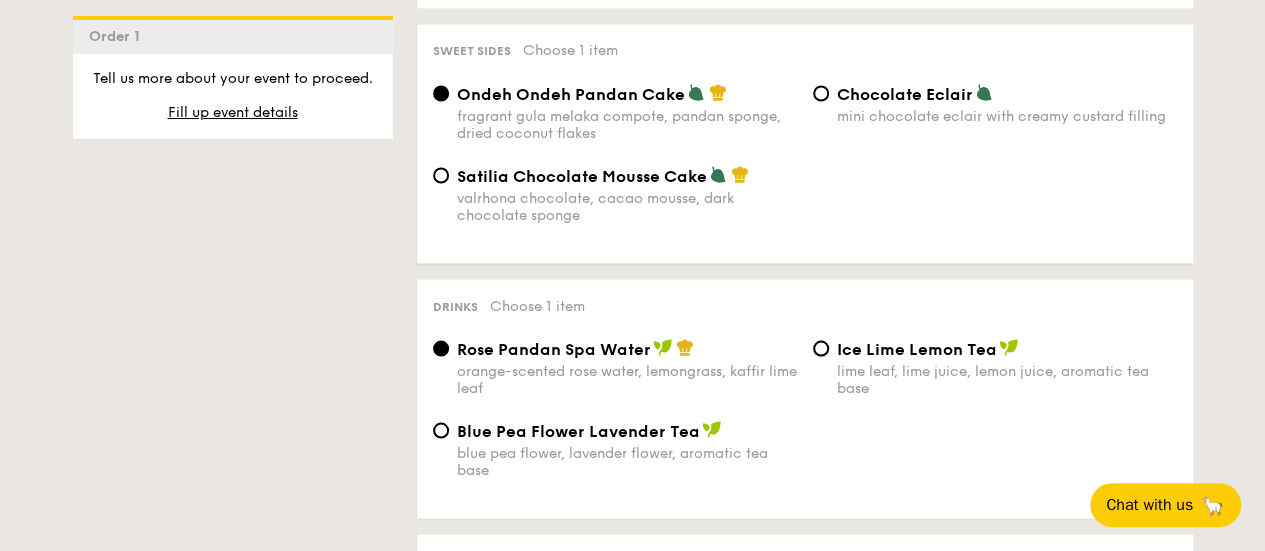 click on "Ice Lime Lemon Tea lime leaf, lime juice, lemon juice, aromatic tea base" at bounding box center [821, 348] 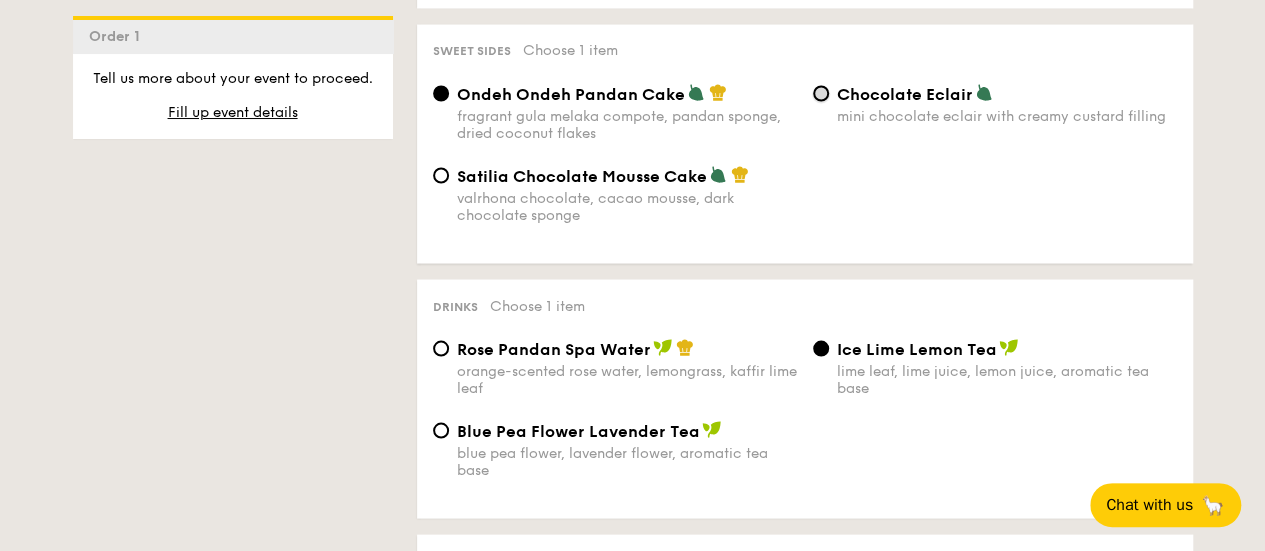 click on "Chocolate Eclair mini chocolate eclair with creamy custard filling" at bounding box center [821, 93] 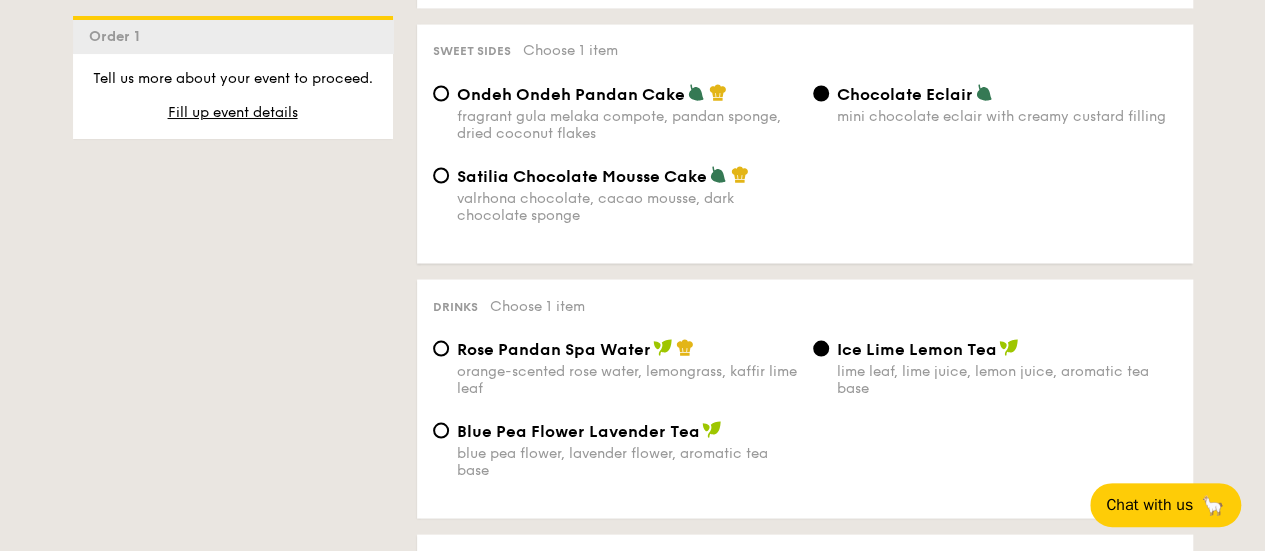 click on "fragrant gula melaka compote, pandan sponge, dried coconut flakes" at bounding box center [627, 124] 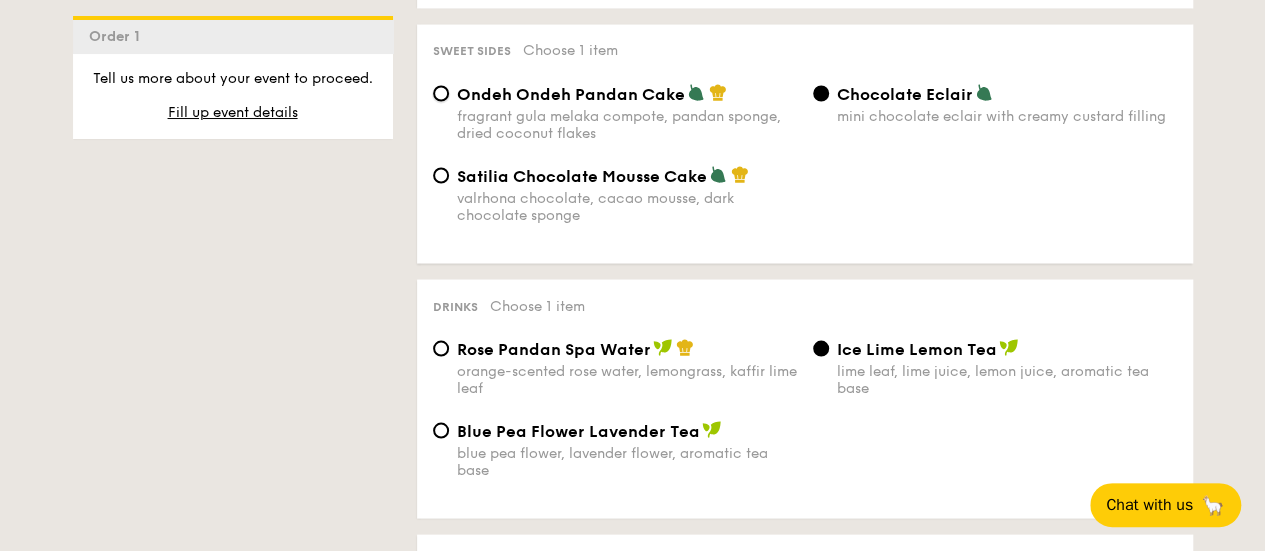 click on "Ondeh Ondeh Pandan Cake fragrant gula melaka compote, pandan sponge, dried coconut flakes" at bounding box center (441, 93) 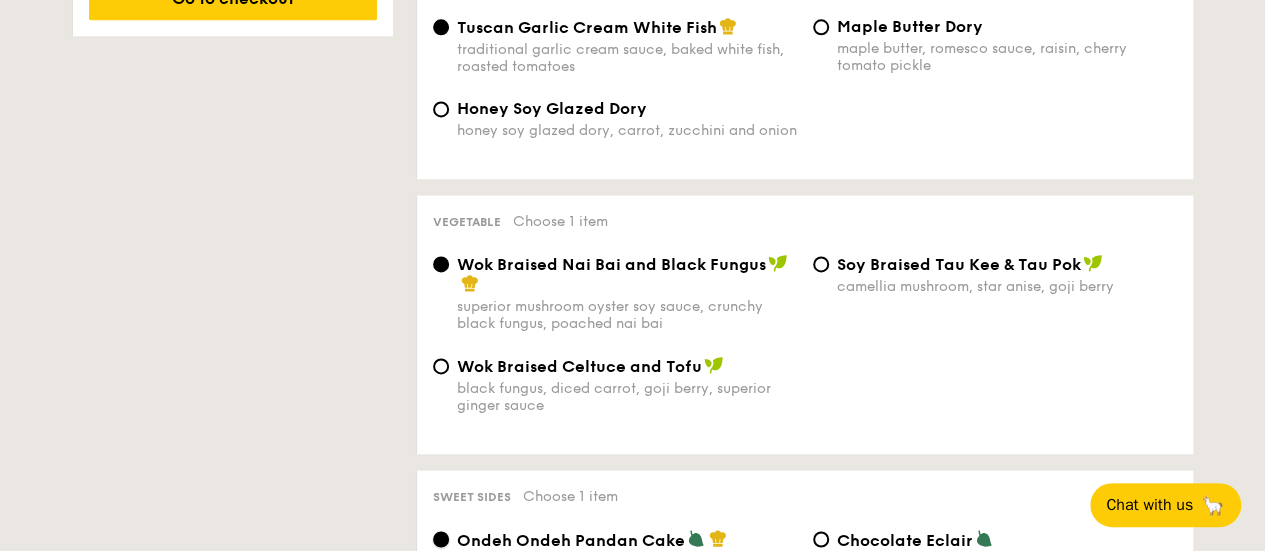 scroll, scrollTop: 1300, scrollLeft: 0, axis: vertical 